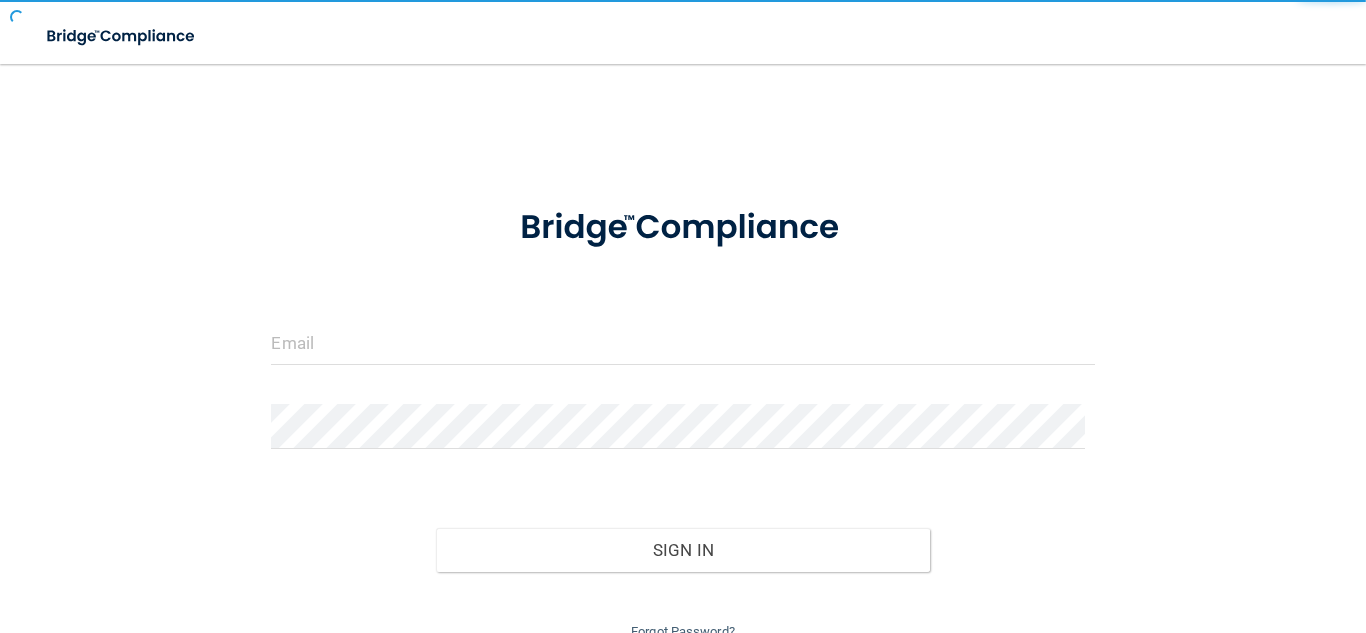 scroll, scrollTop: 0, scrollLeft: 0, axis: both 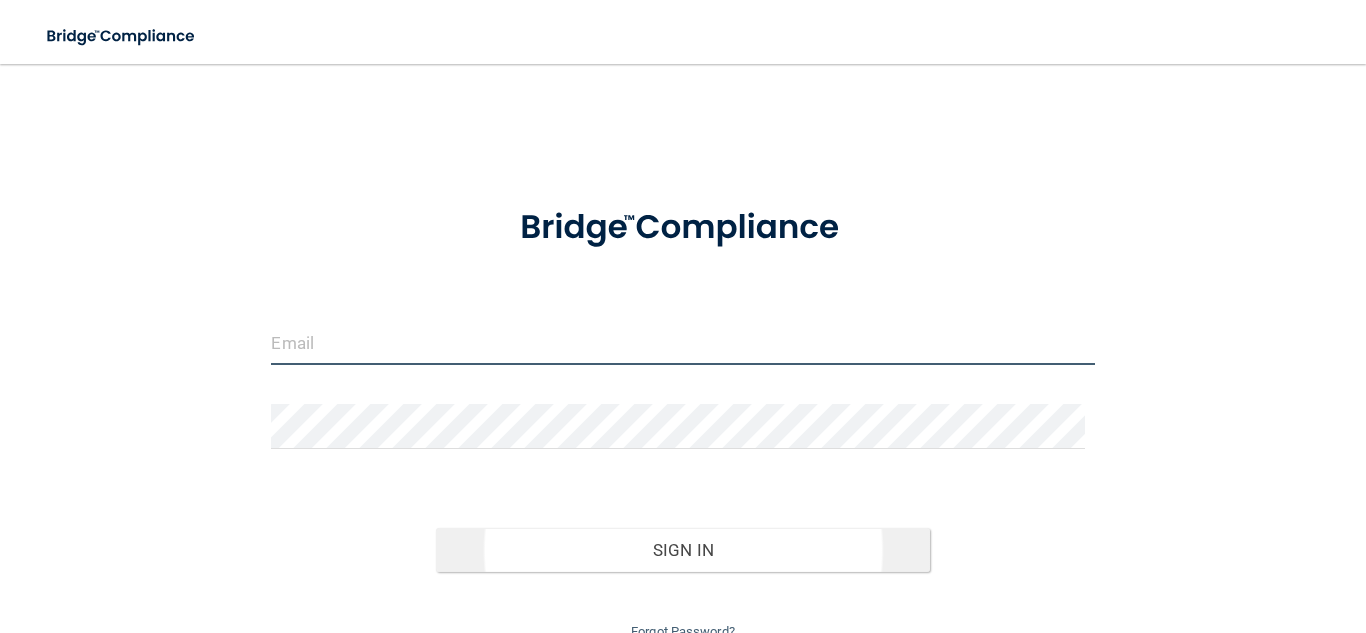 type on "[EMAIL_ADDRESS][DOMAIN_NAME]" 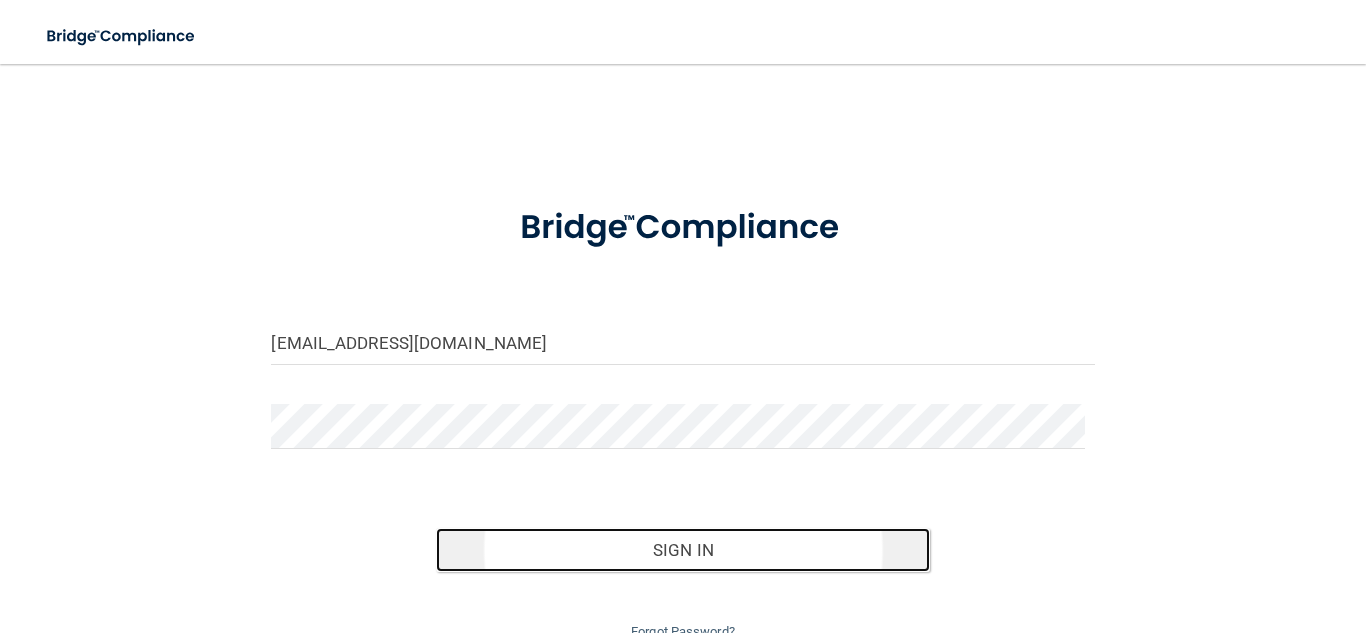 click on "Sign In" at bounding box center (683, 550) 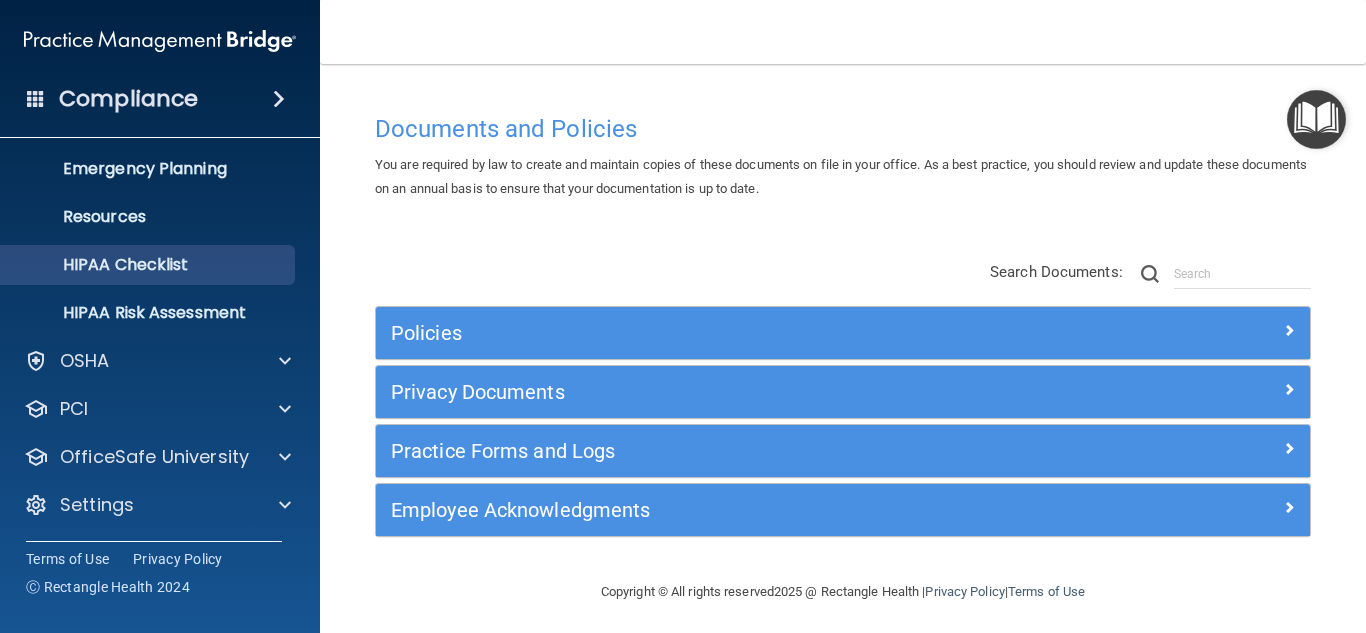 scroll, scrollTop: 196, scrollLeft: 0, axis: vertical 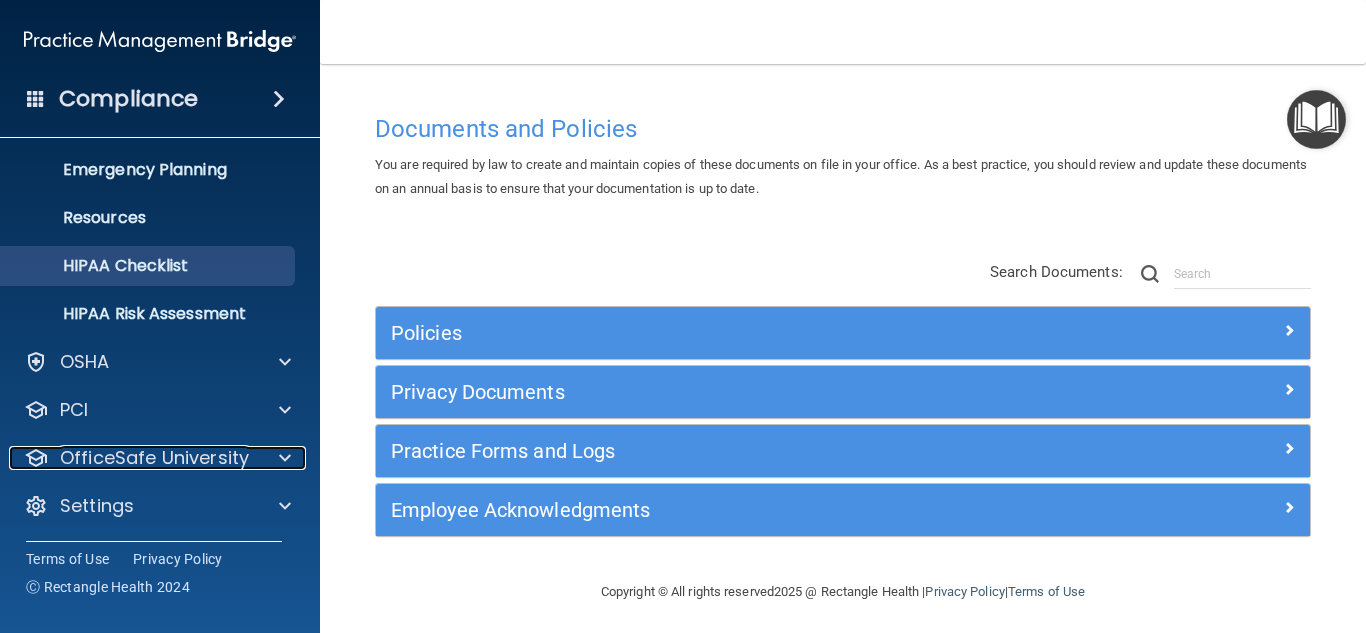 click on "OfficeSafe University" at bounding box center [154, 458] 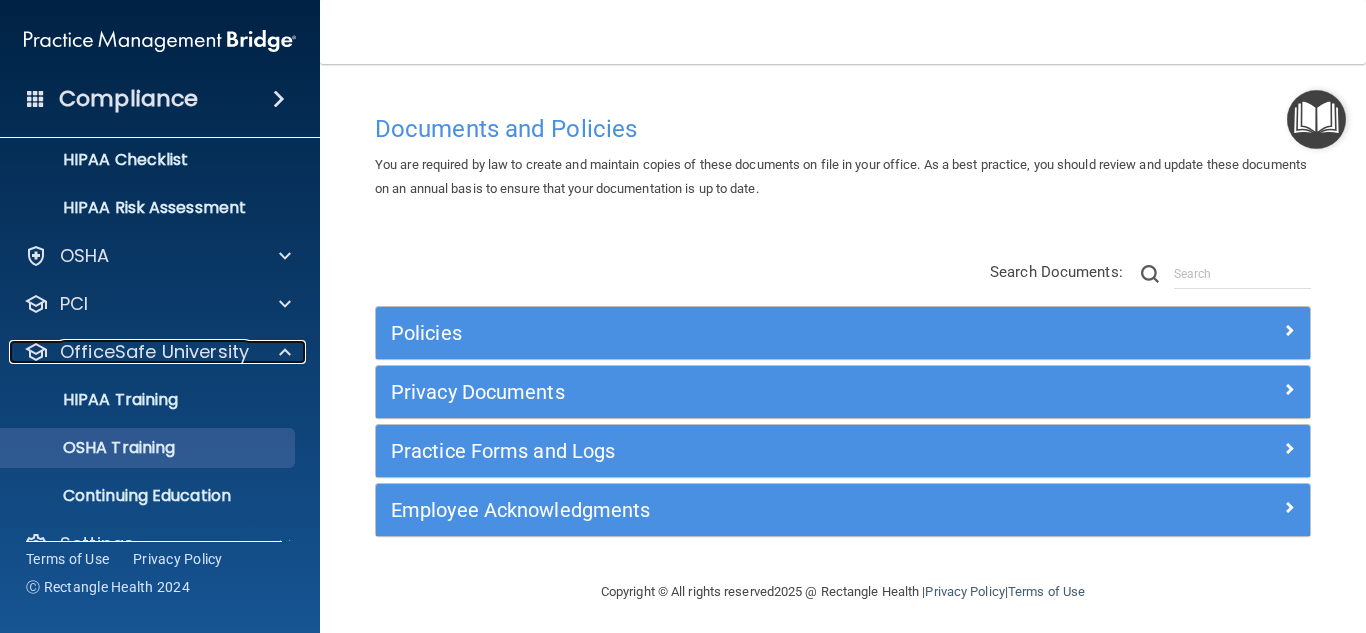 scroll, scrollTop: 341, scrollLeft: 0, axis: vertical 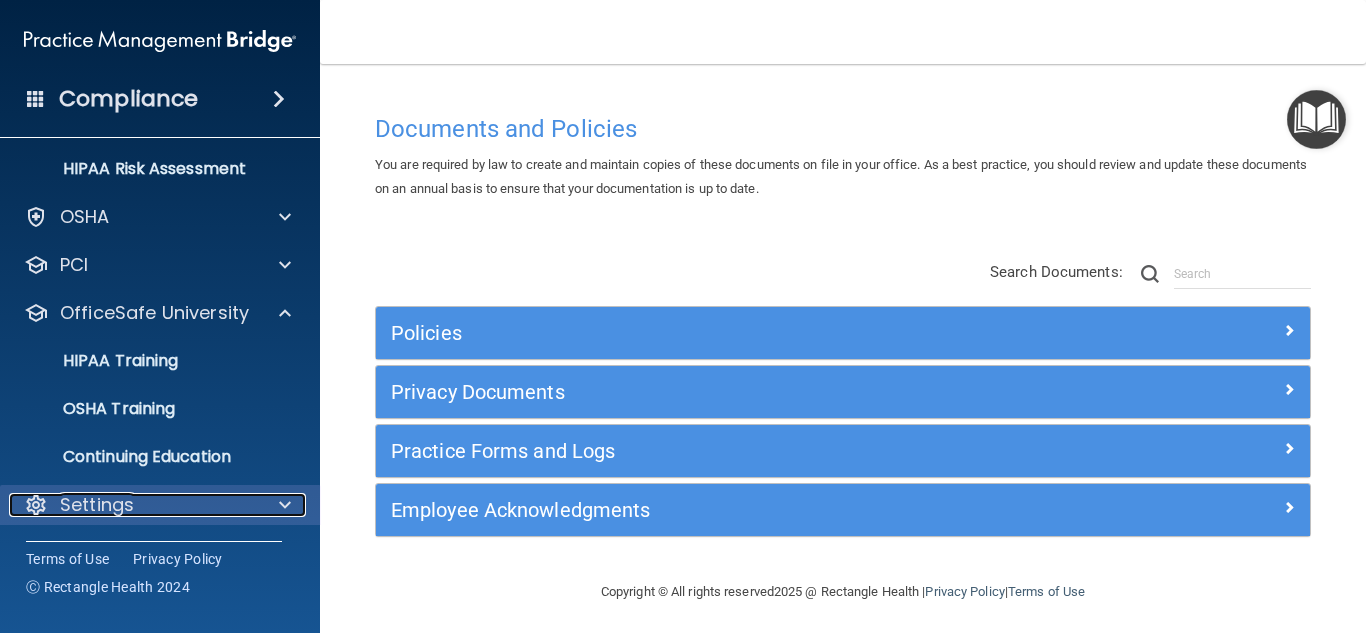click on "Settings" at bounding box center (97, 505) 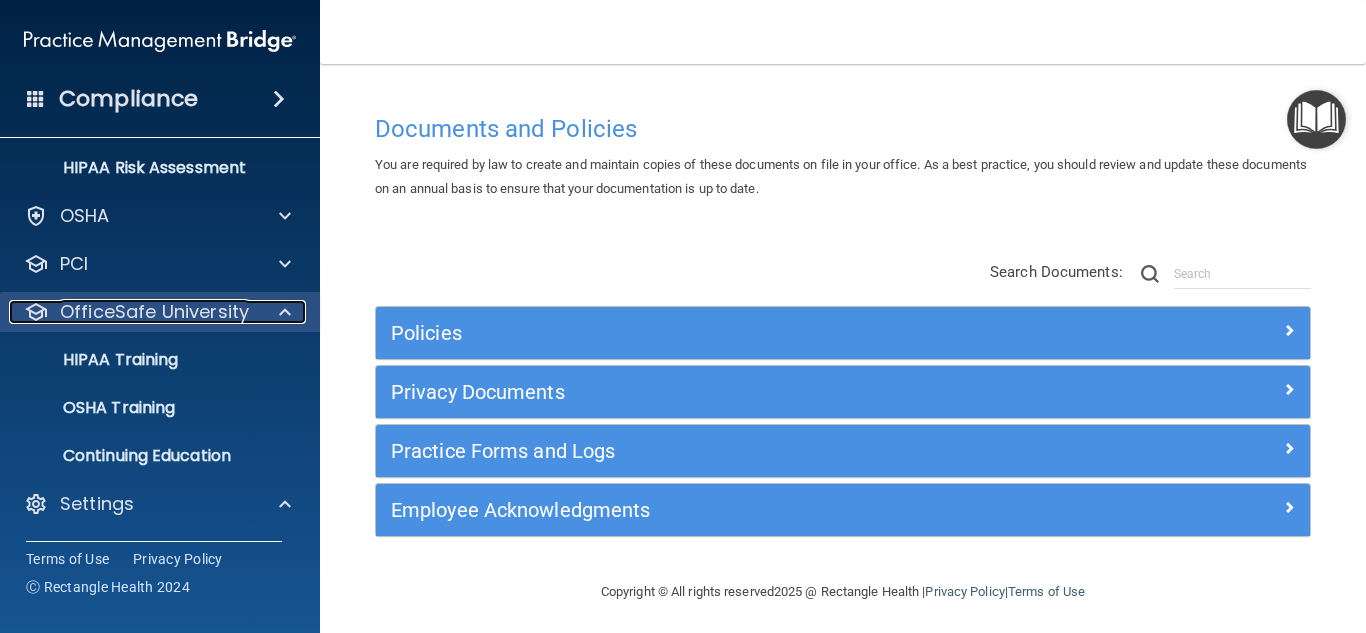 click at bounding box center [285, 312] 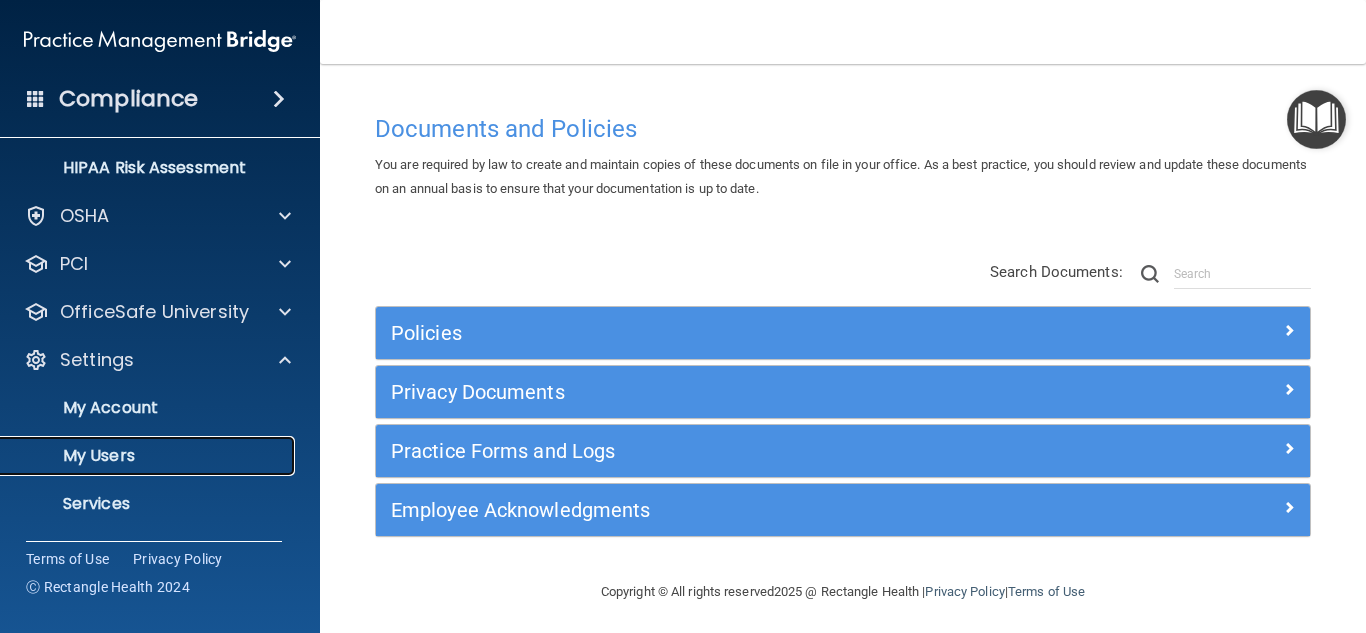 click on "My Users" at bounding box center (149, 456) 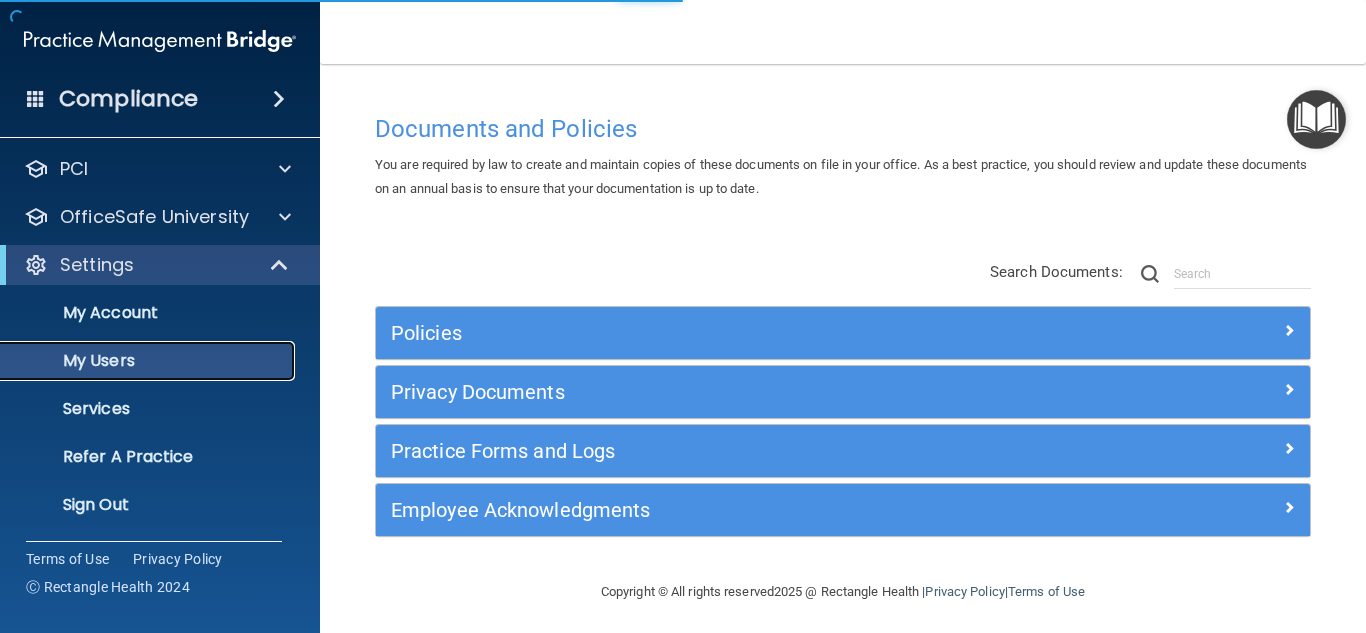 scroll, scrollTop: 101, scrollLeft: 0, axis: vertical 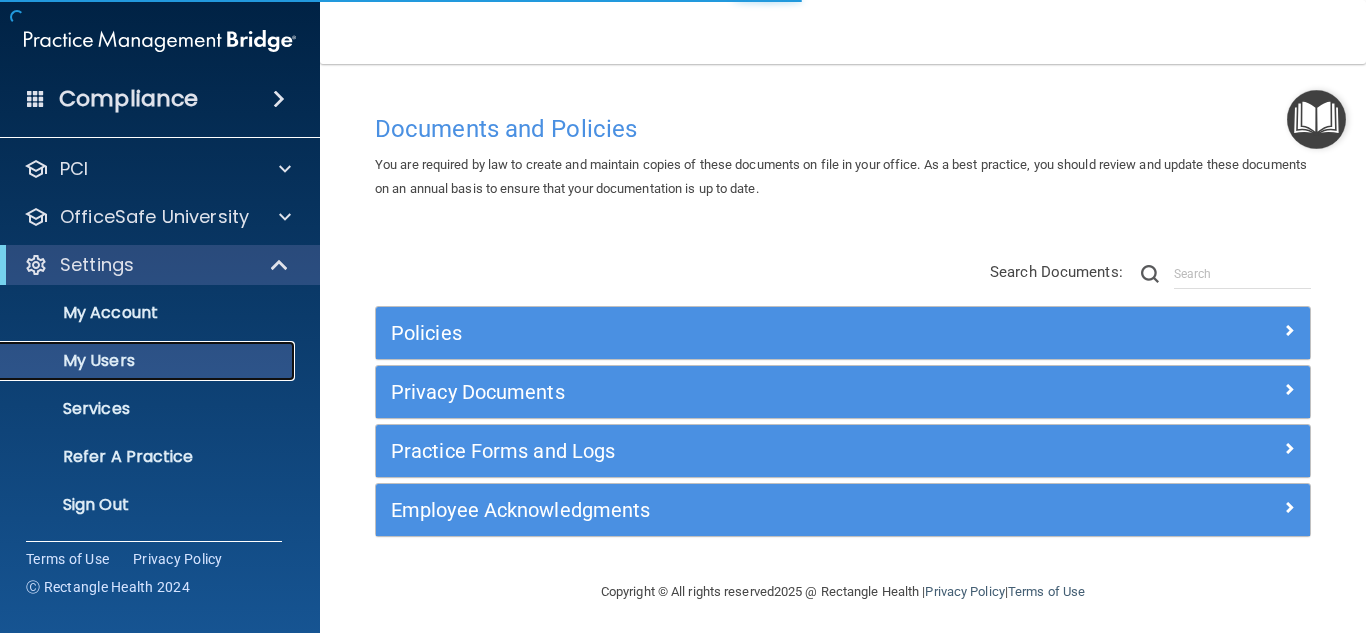 select on "20" 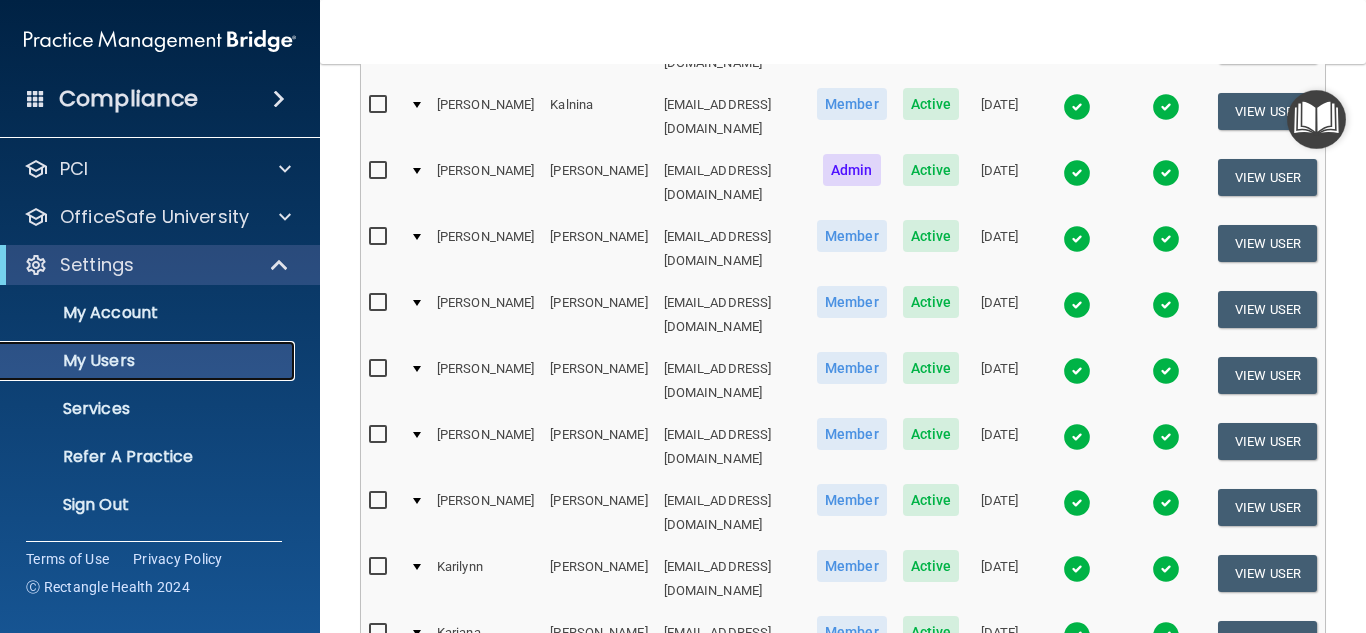 scroll, scrollTop: 856, scrollLeft: 0, axis: vertical 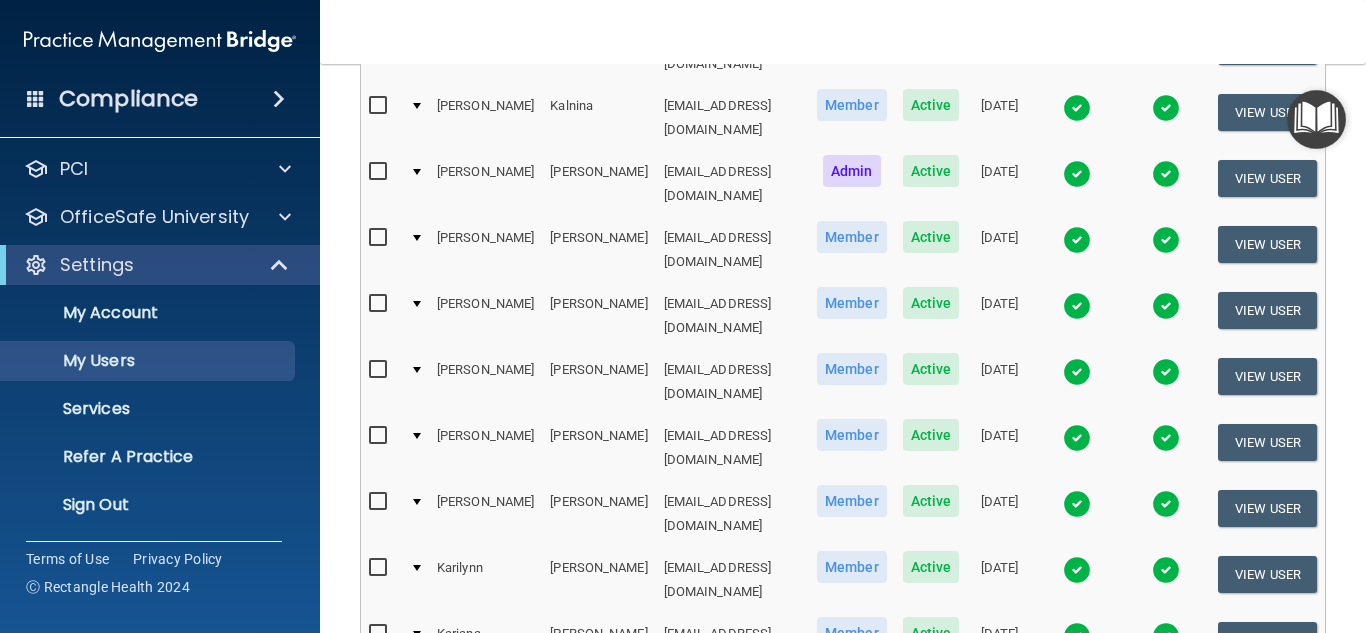 click on "View User" at bounding box center [1267, 706] 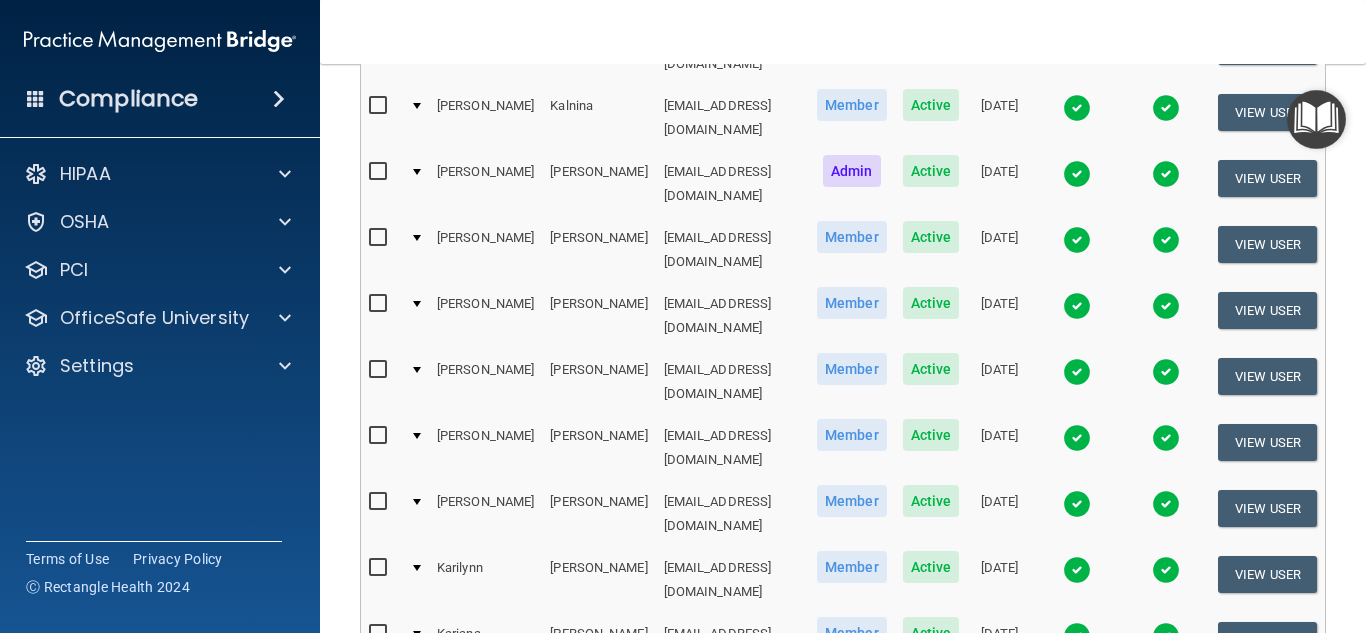 scroll, scrollTop: 0, scrollLeft: 0, axis: both 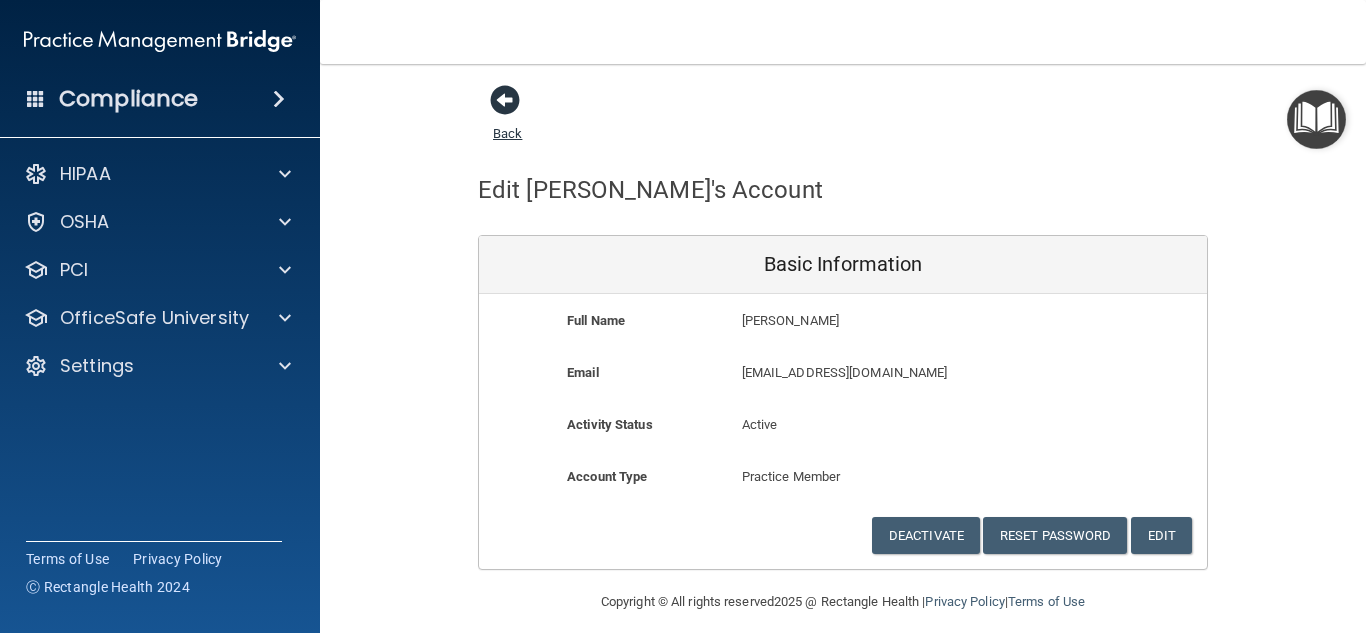 click at bounding box center (505, 100) 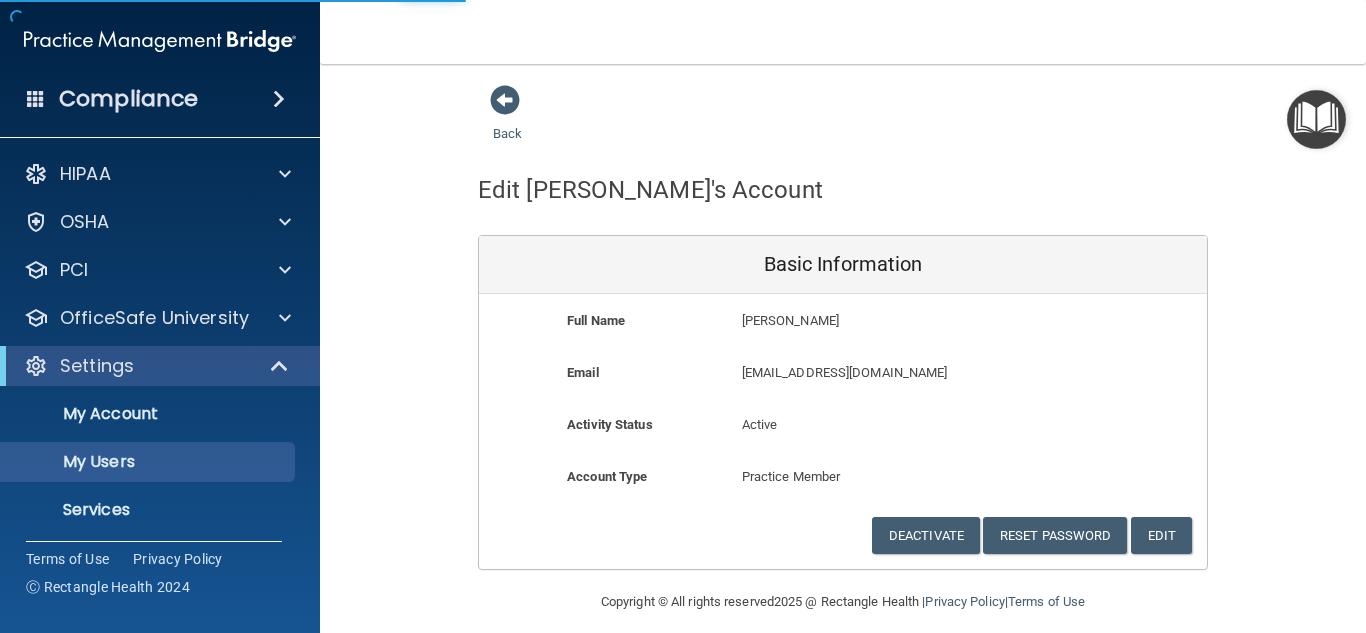 select on "20" 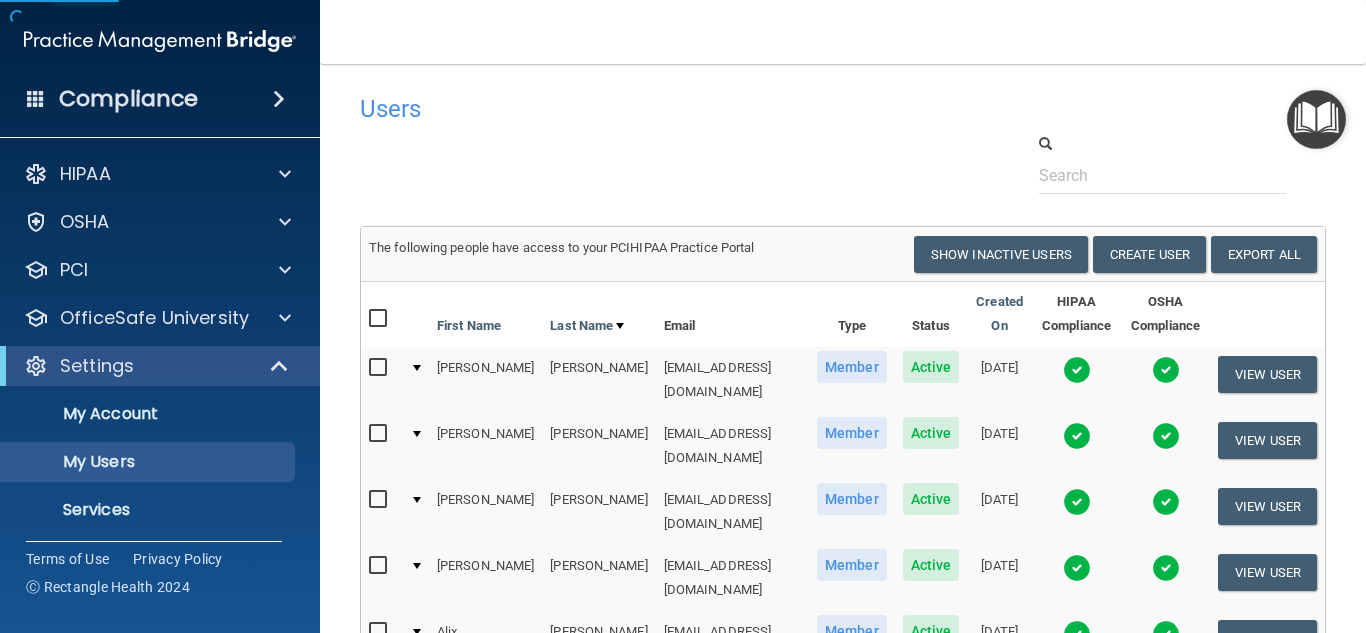 scroll, scrollTop: 1063, scrollLeft: 0, axis: vertical 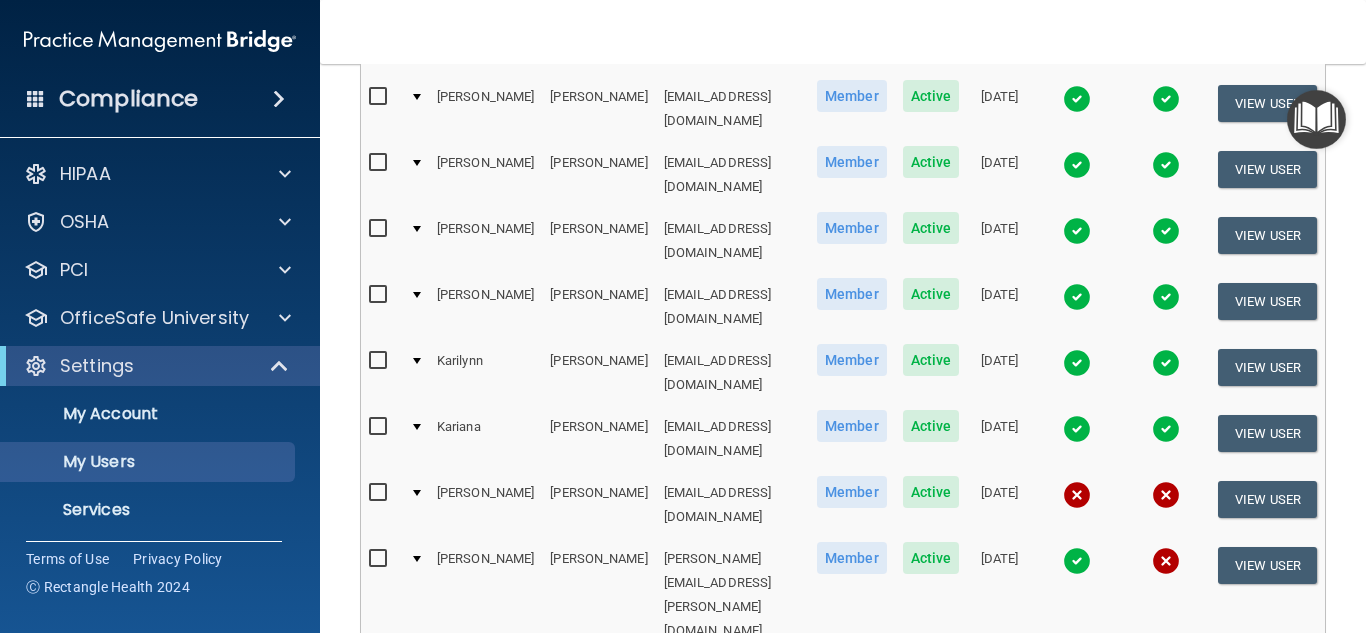 click at bounding box center (1077, 495) 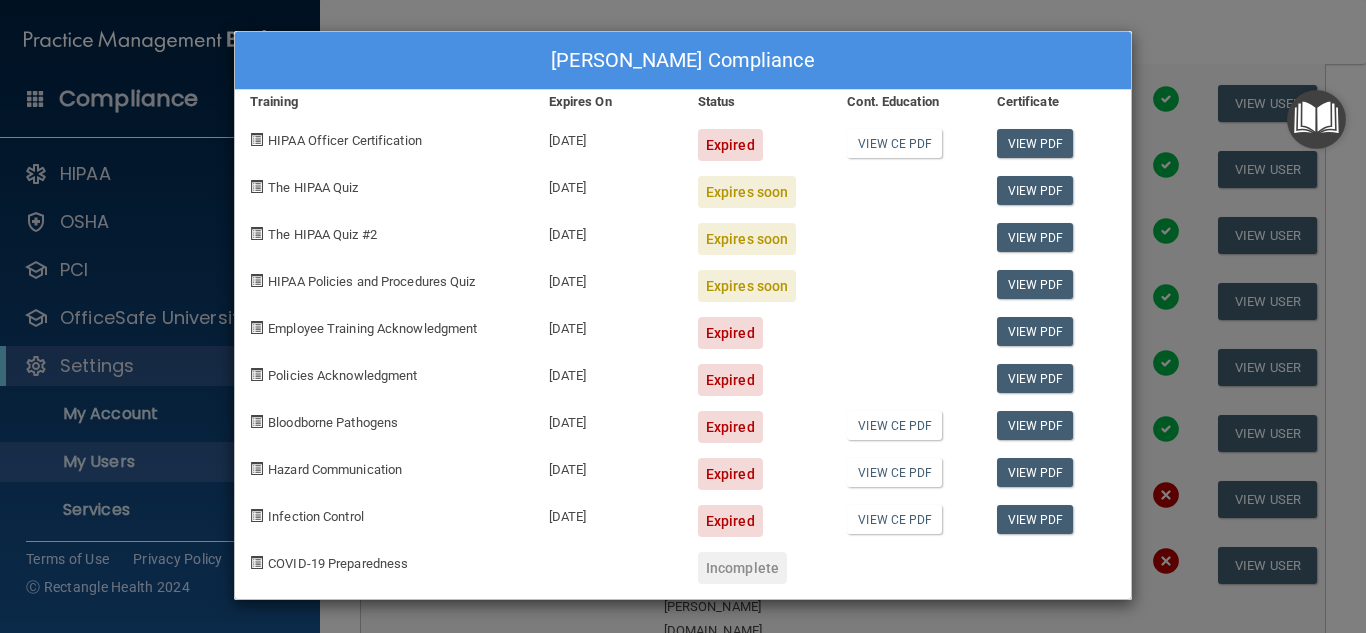 click on "[PERSON_NAME] Compliance      Training   Expires On   Status   Cont. Education   Certificate         HIPAA Officer Certification      [DATE]       Expired        View CE PDF       View PDF         The HIPAA Quiz      [DATE]       Expires soon              View PDF         The HIPAA Quiz #2      [DATE]       Expires soon              View PDF         HIPAA Policies and Procedures Quiz      [DATE]       Expires soon              View PDF         Employee Training Acknowledgment      [DATE]       Expired              View PDF         Policies Acknowledgment      [DATE]       Expired              View PDF         Bloodborne Pathogens      [DATE]       Expired        View CE PDF       View PDF         Hazard Communication      [DATE]       Expired        View CE PDF       View PDF         Infection Control      [DATE]       Expired        View CE PDF       View PDF         COVID-19 Preparedness             Incomplete" at bounding box center [683, 316] 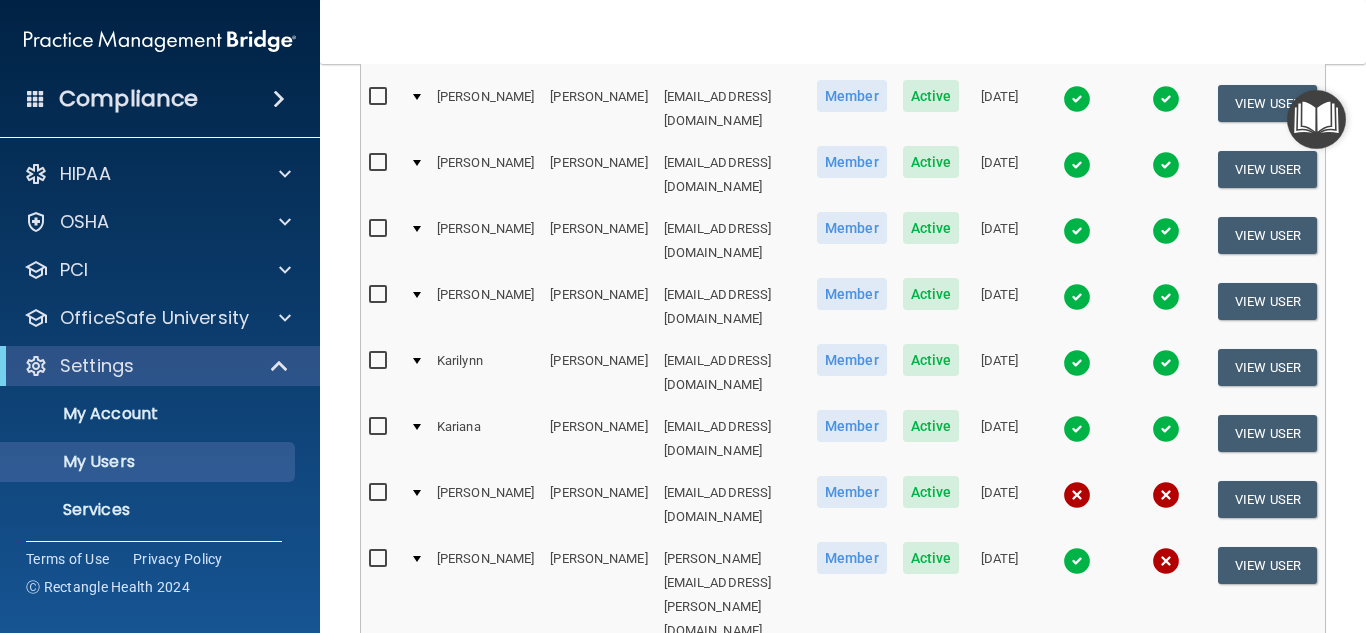 click at bounding box center [380, 493] 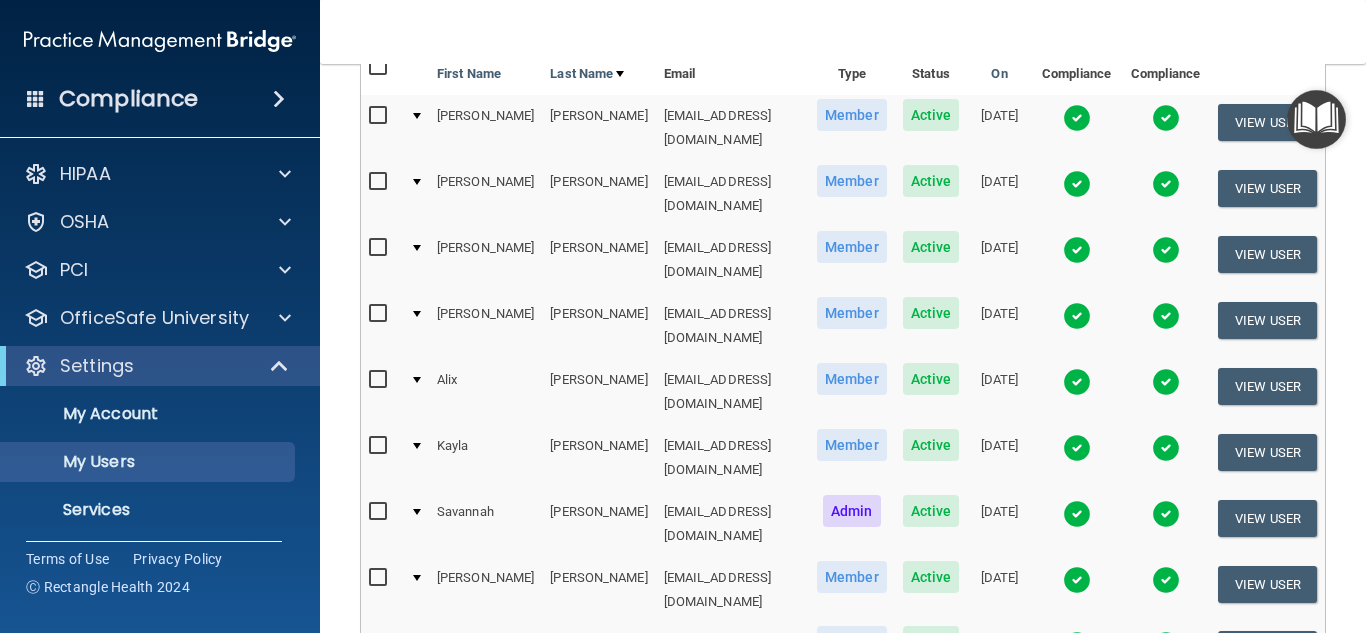 scroll, scrollTop: 124, scrollLeft: 0, axis: vertical 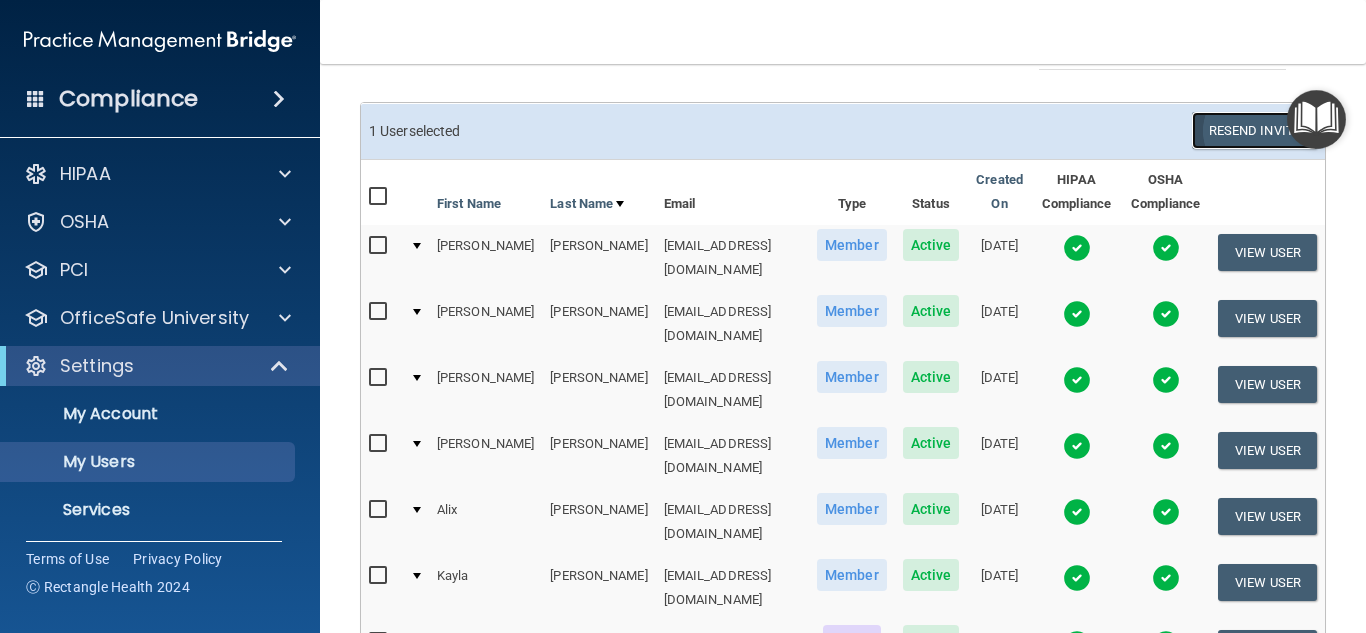 click on "Resend Invite" at bounding box center (1254, 130) 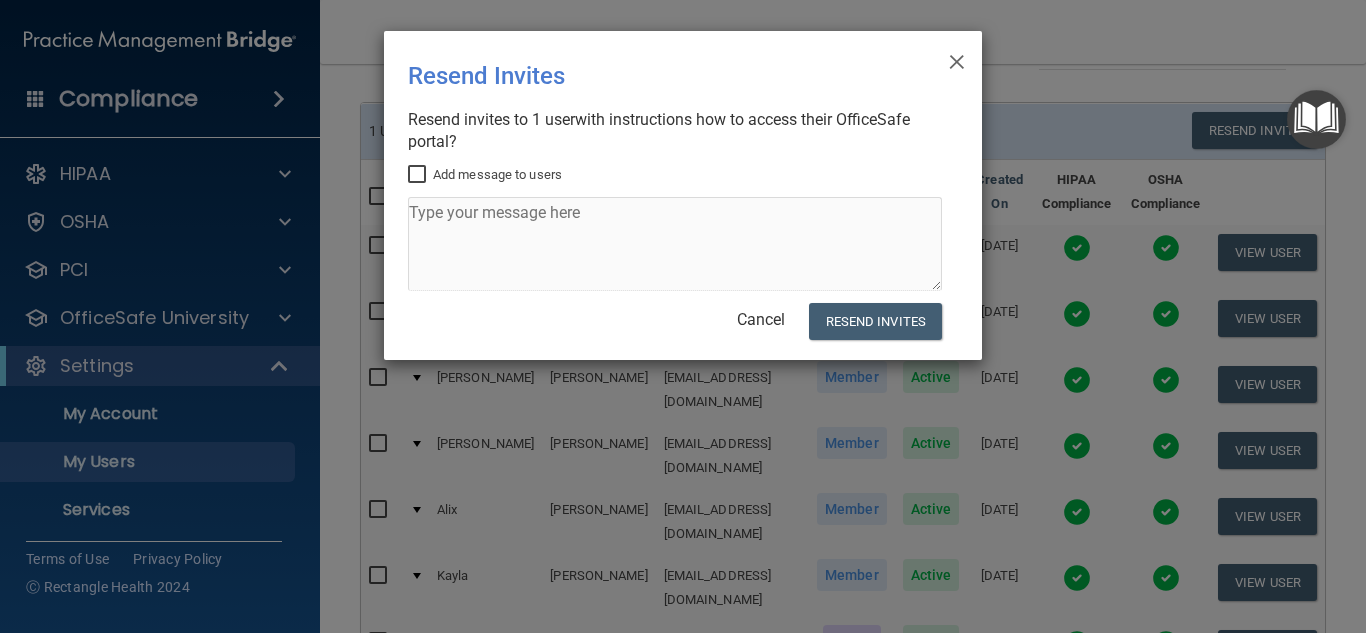 click on "Add message to users" at bounding box center [485, 175] 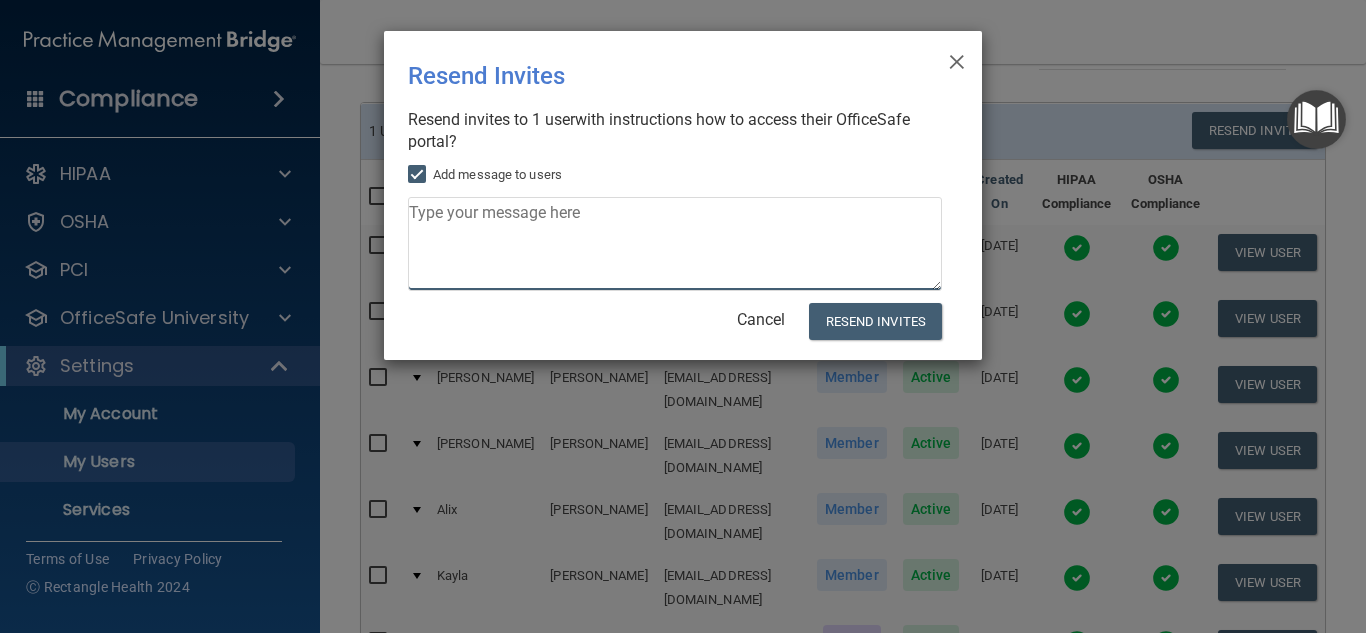 click at bounding box center [675, 244] 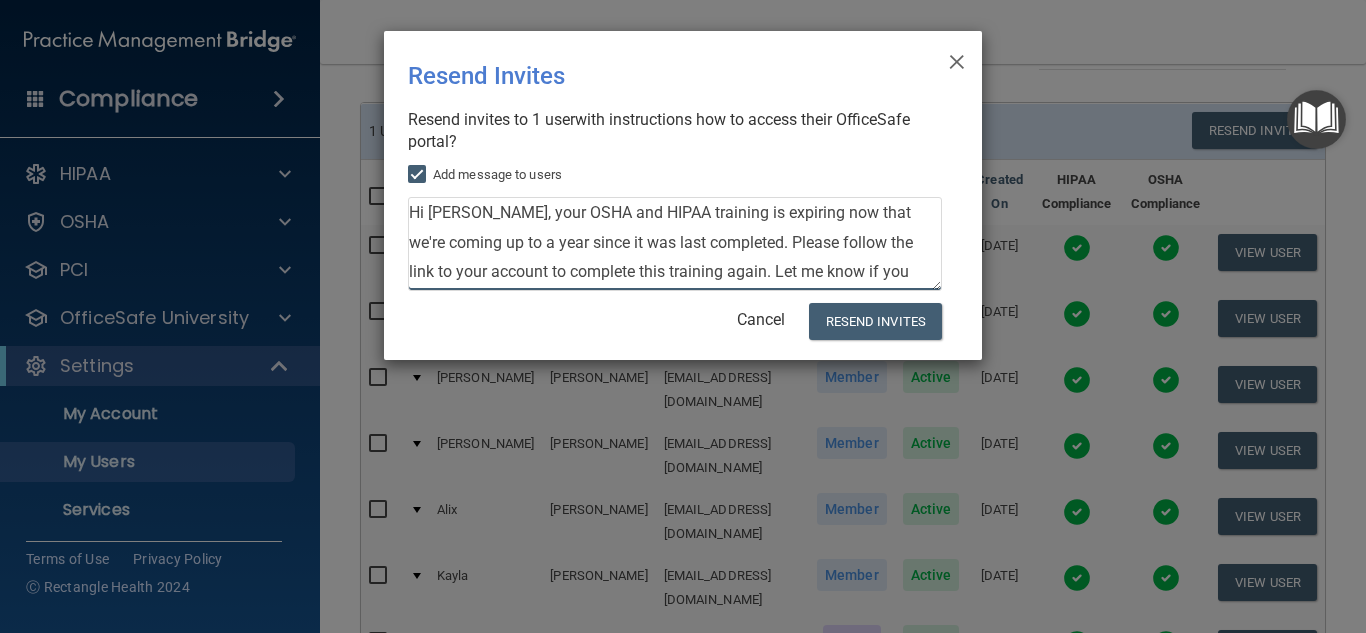 scroll, scrollTop: 21, scrollLeft: 0, axis: vertical 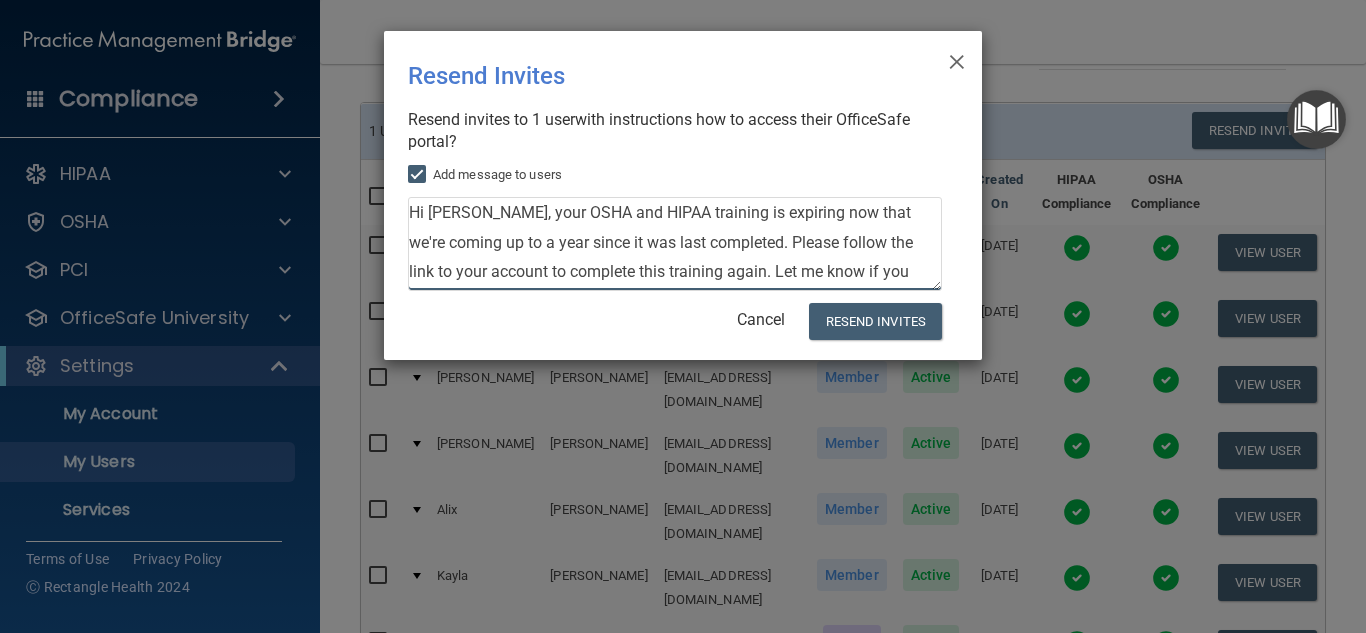 drag, startPoint x: 625, startPoint y: 276, endPoint x: 394, endPoint y: 192, distance: 245.79869 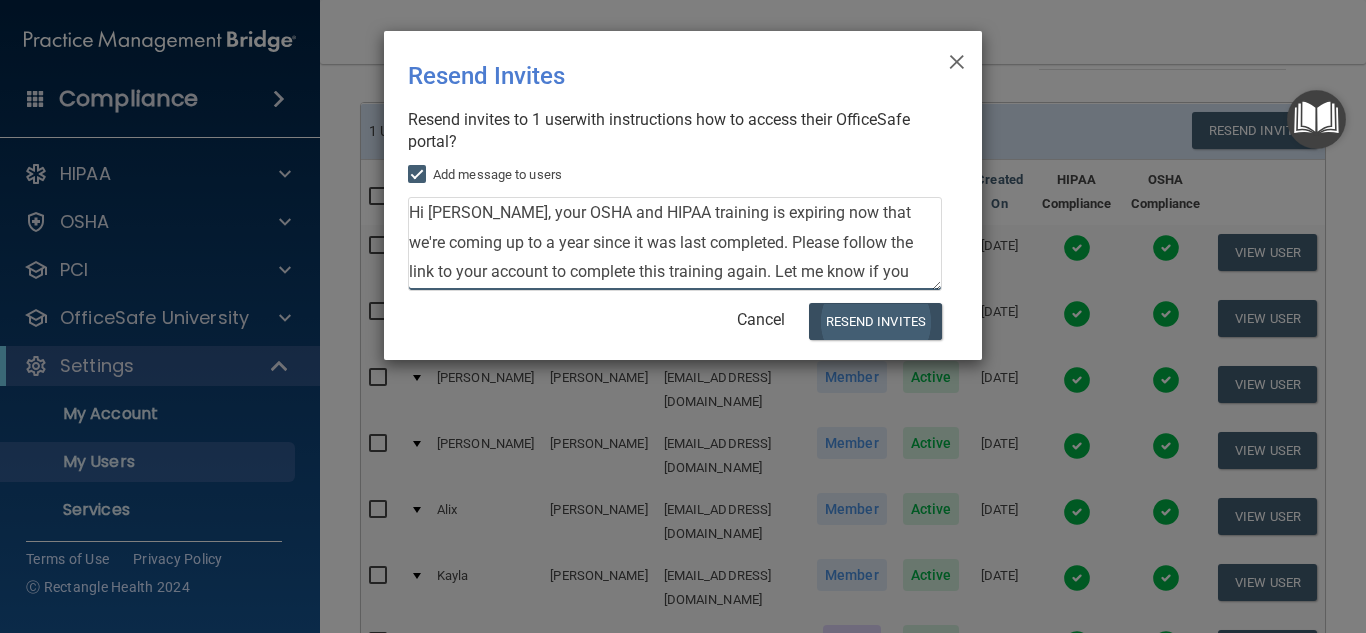 type on "Hi [PERSON_NAME], your OSHA and HIPAA training is expiring now that we're coming up to a year since it was last completed. Please follow the link to your account to complete this training again. Let me know if you have any questions. Thanks!- [GEOGRAPHIC_DATA]" 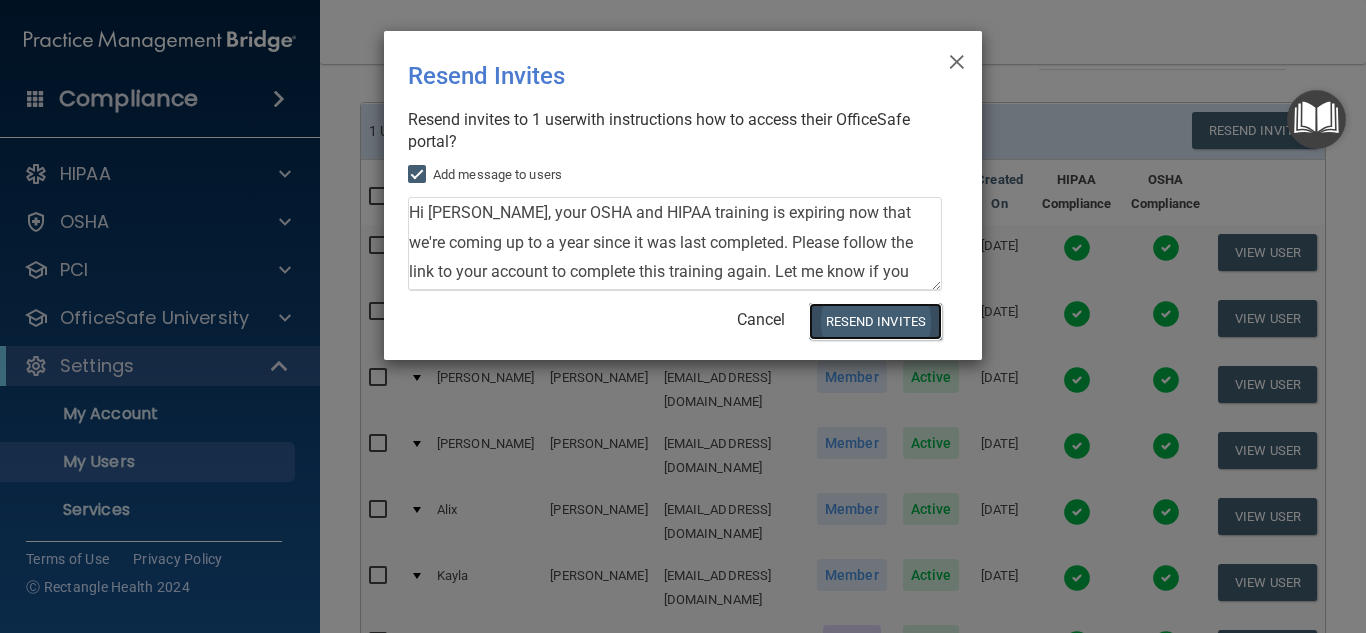 click on "Resend Invites" at bounding box center [875, 321] 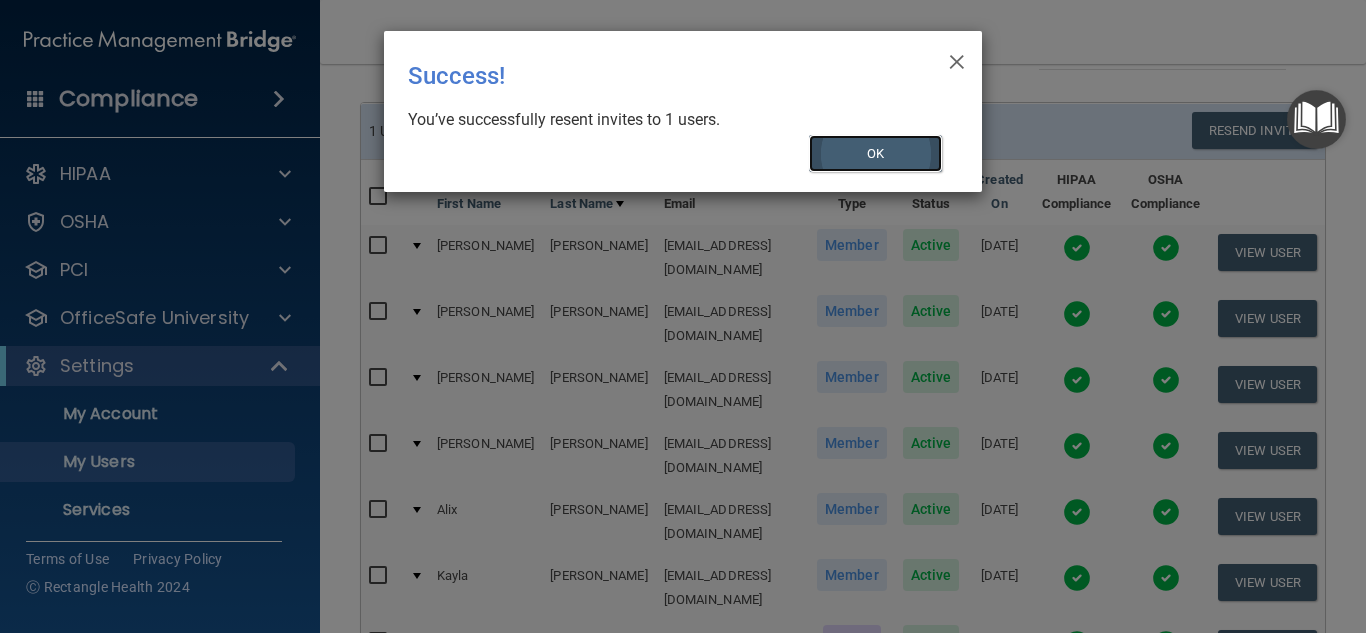 click on "OK" at bounding box center (876, 153) 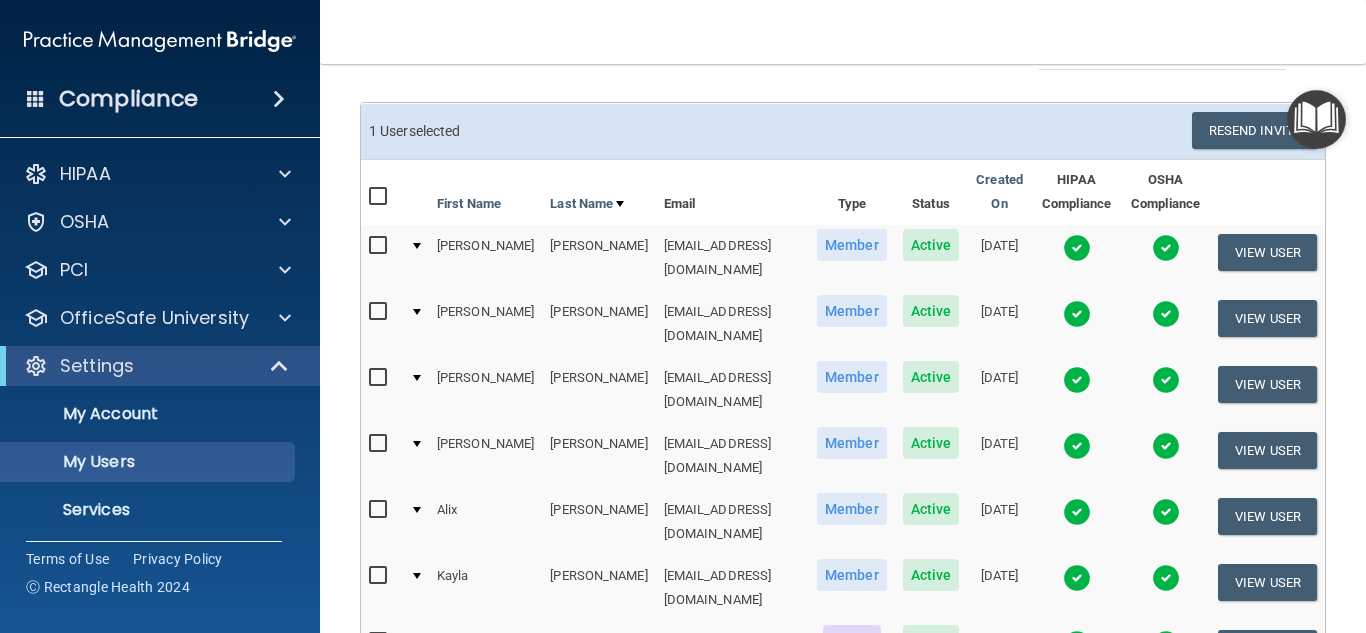 scroll, scrollTop: 1064, scrollLeft: 0, axis: vertical 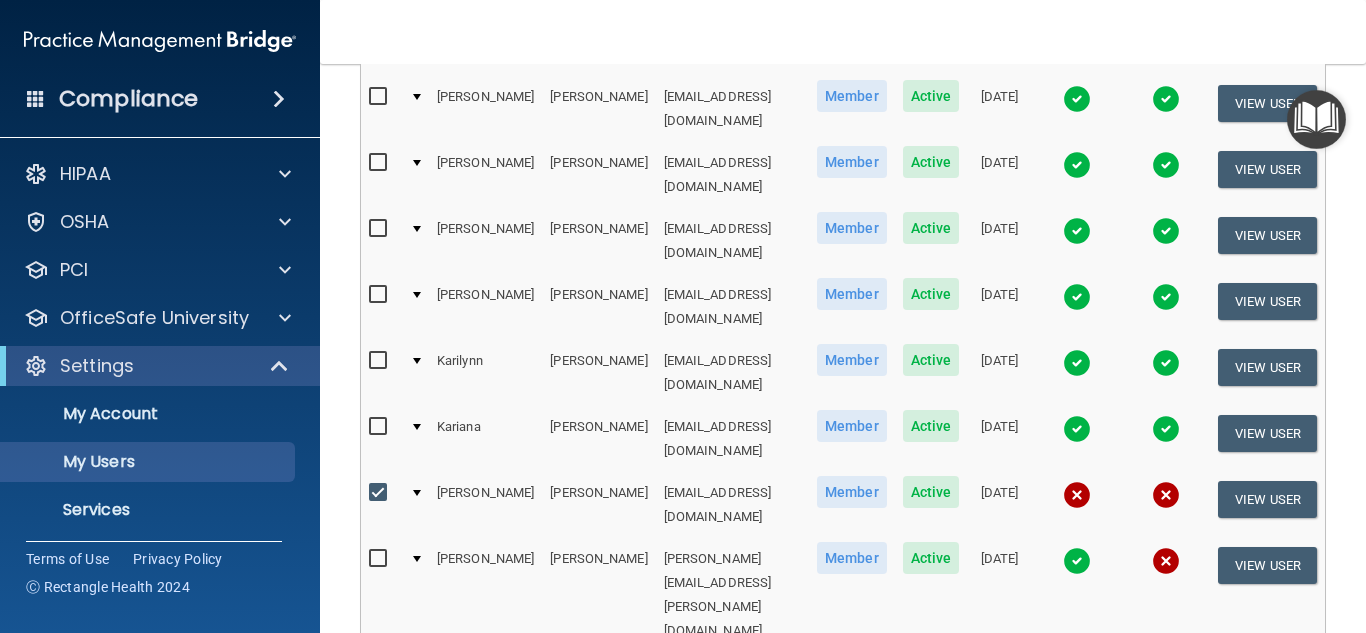 click at bounding box center [1166, 561] 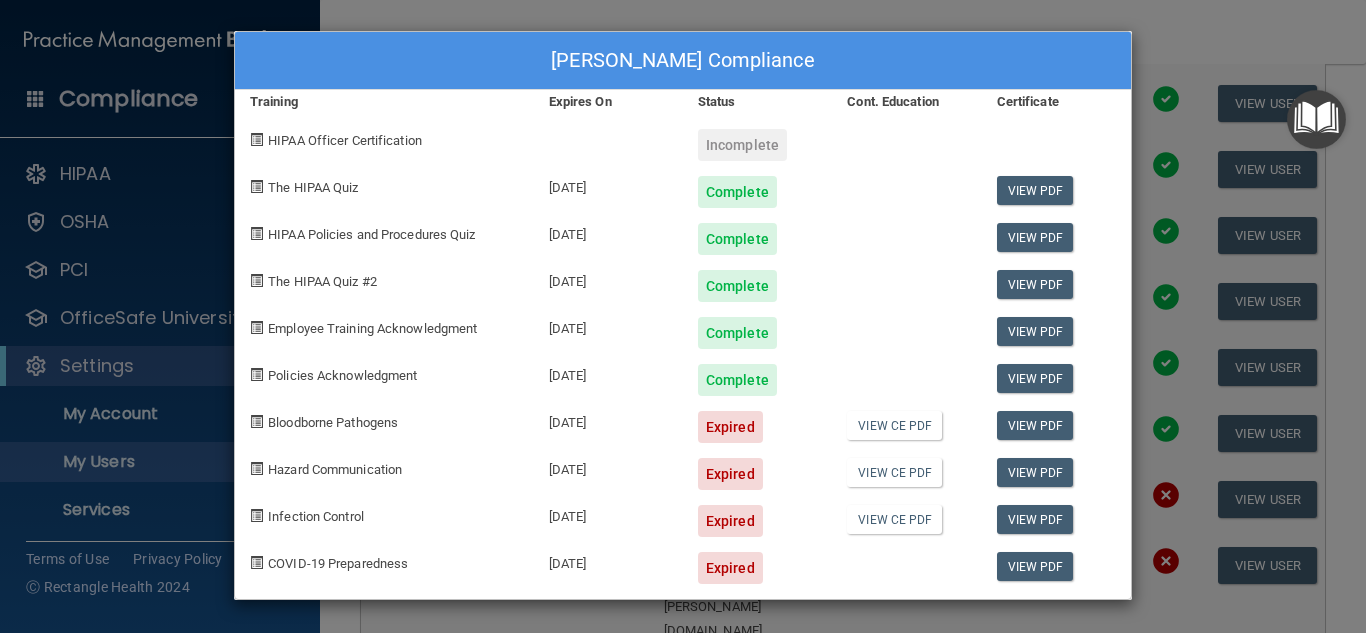 click on "[PERSON_NAME] Compliance      Training   Expires On   Status   Cont. Education   Certificate         HIPAA Officer Certification             Incomplete                      The HIPAA Quiz      [DATE]       Complete              View PDF         HIPAA Policies and Procedures Quiz      [DATE]       Complete              View PDF         The HIPAA Quiz #2      [DATE]       Complete              View PDF         Employee Training Acknowledgment      [DATE]       Complete              View PDF         Policies Acknowledgment      [DATE]       Complete              View PDF         Bloodborne Pathogens      [DATE]       Expired        View CE PDF       View PDF         Hazard Communication      [DATE]       Expired        View CE PDF       View PDF         Infection Control      [DATE]       Expired        View CE PDF       View PDF         COVID-19 Preparedness      [DATE]       Expired              View PDF" at bounding box center (683, 316) 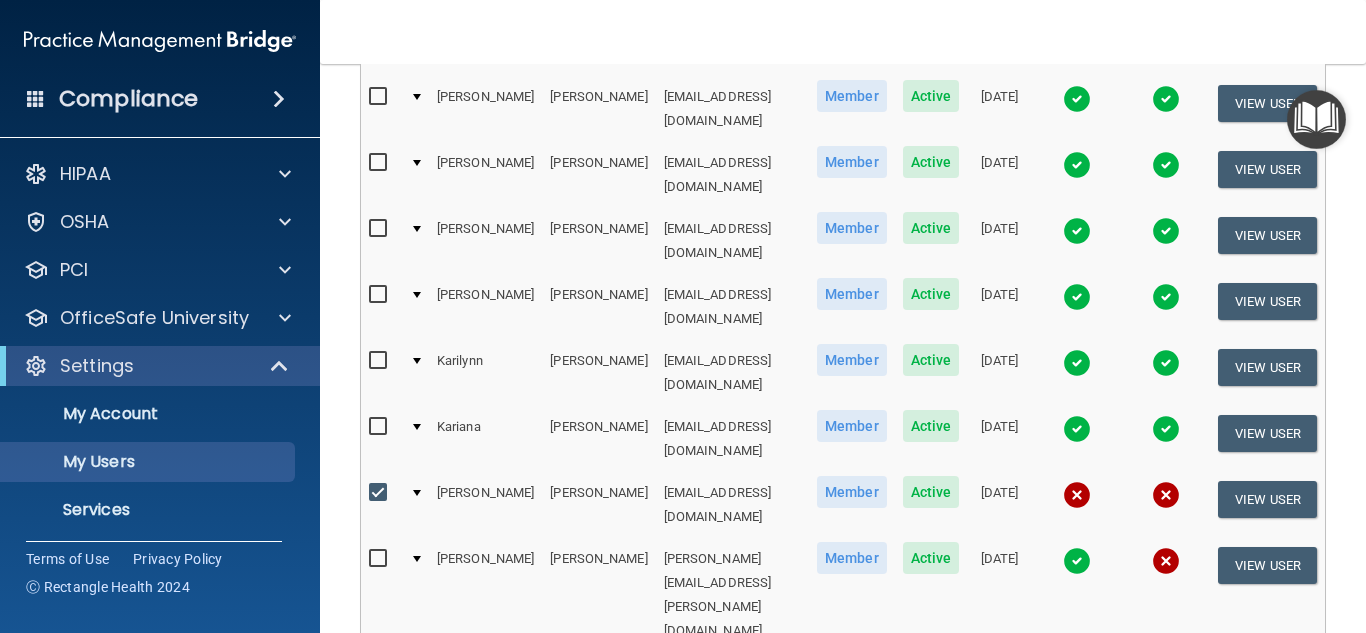 click at bounding box center [380, 559] 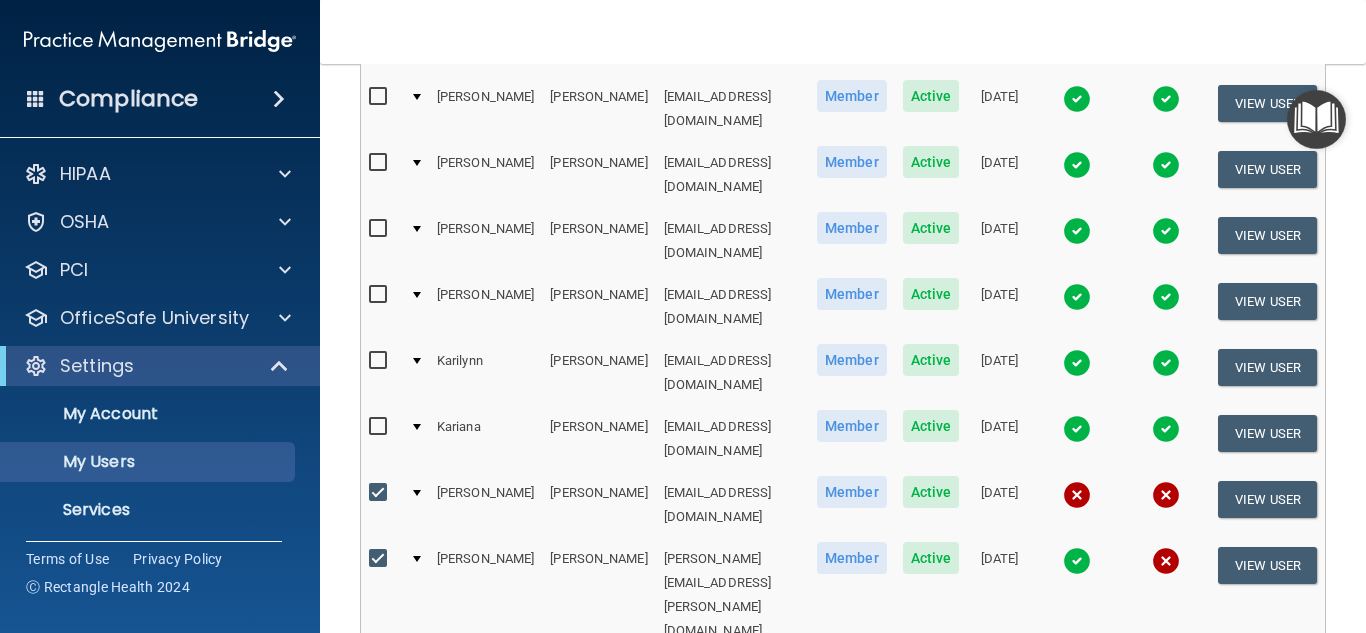 click at bounding box center [381, 505] 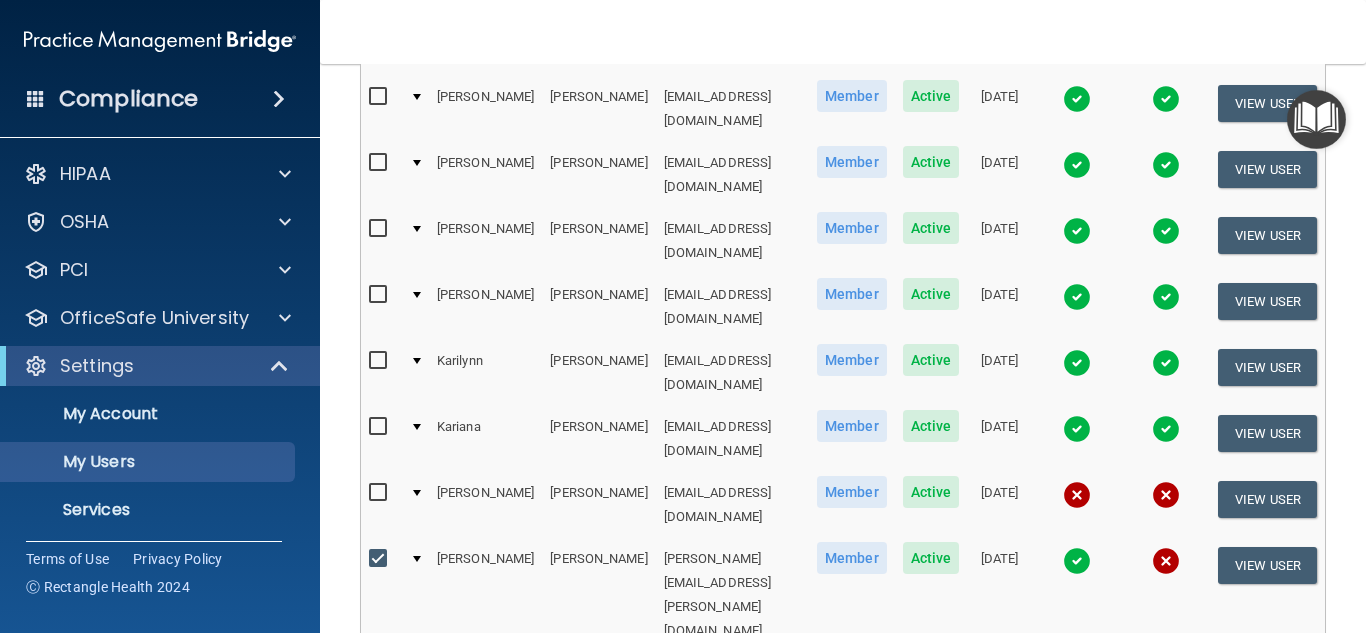 scroll, scrollTop: 0, scrollLeft: 0, axis: both 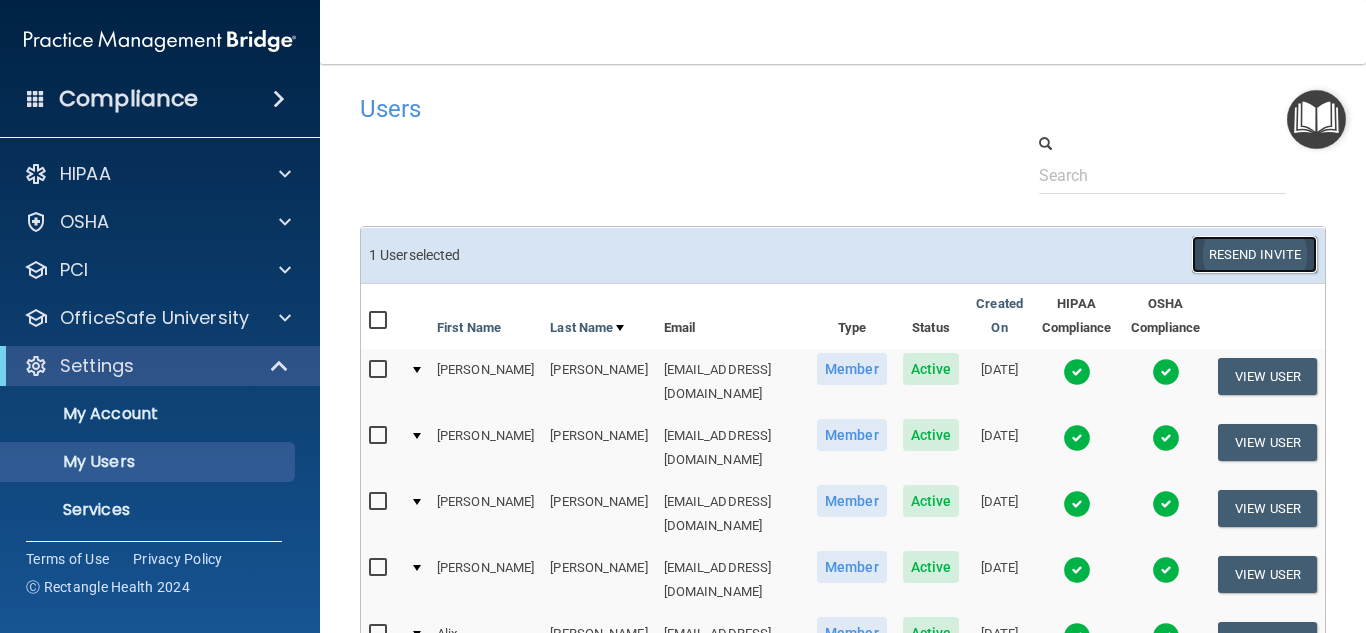 click on "Resend Invite" at bounding box center (1254, 254) 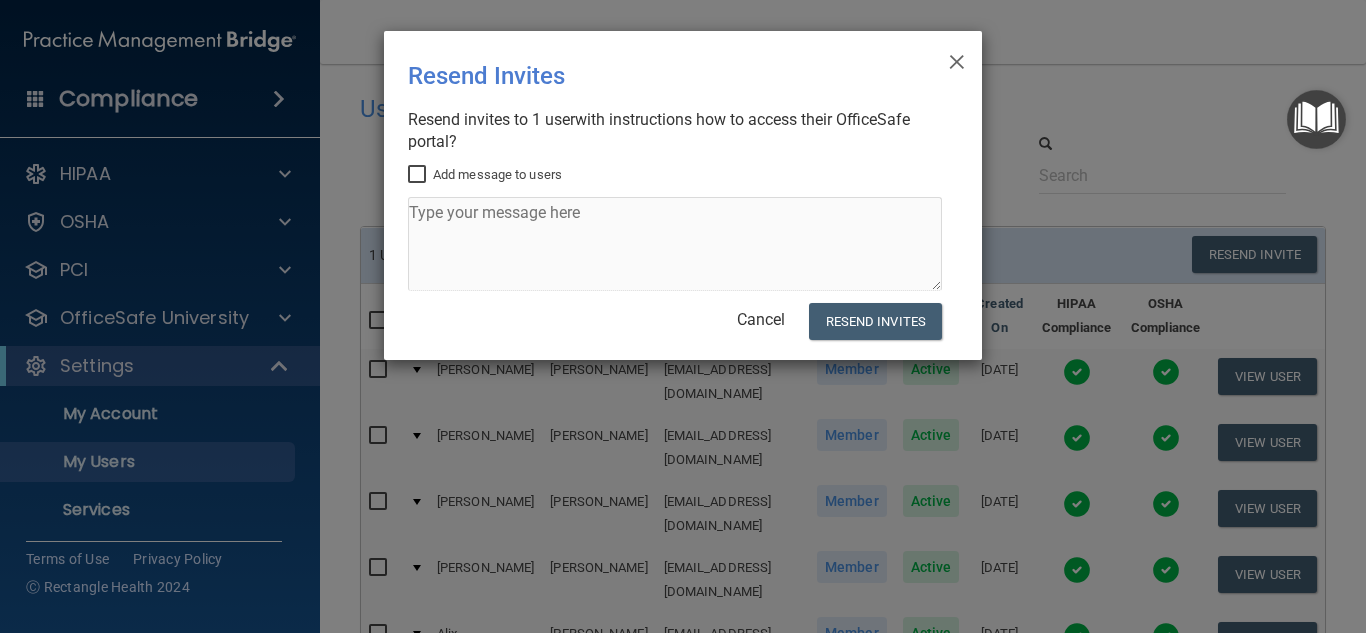 click on "Add message to users" at bounding box center (485, 175) 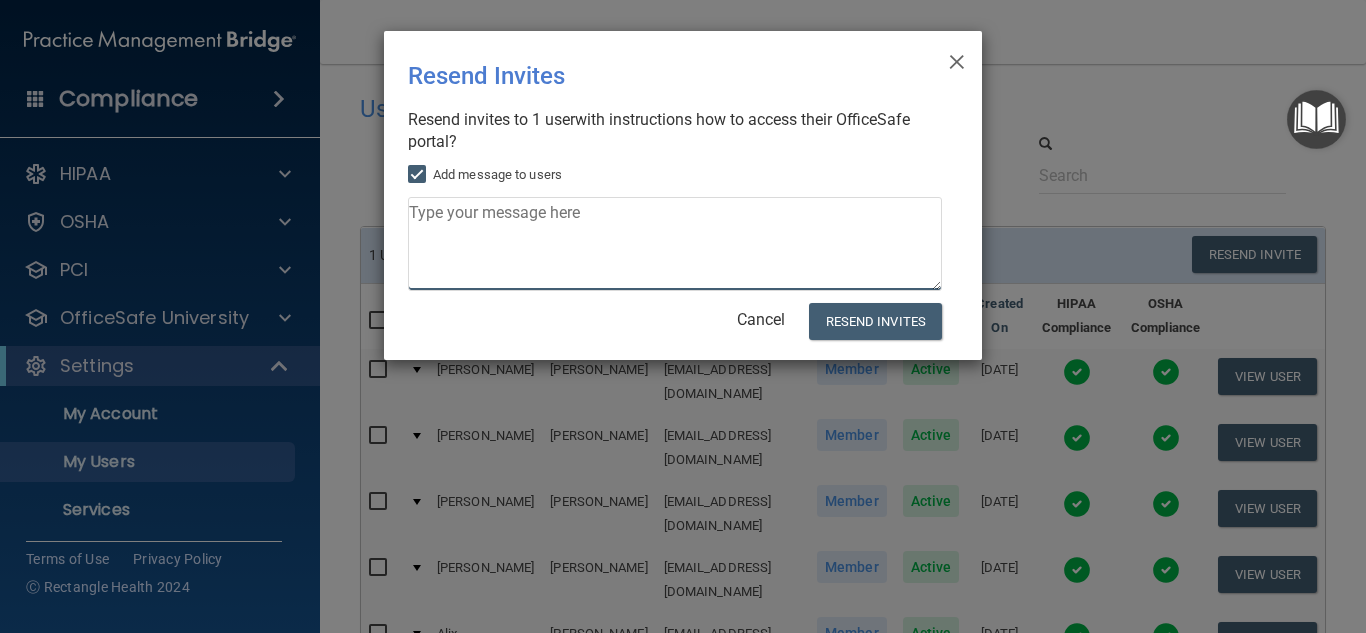 click at bounding box center (675, 244) 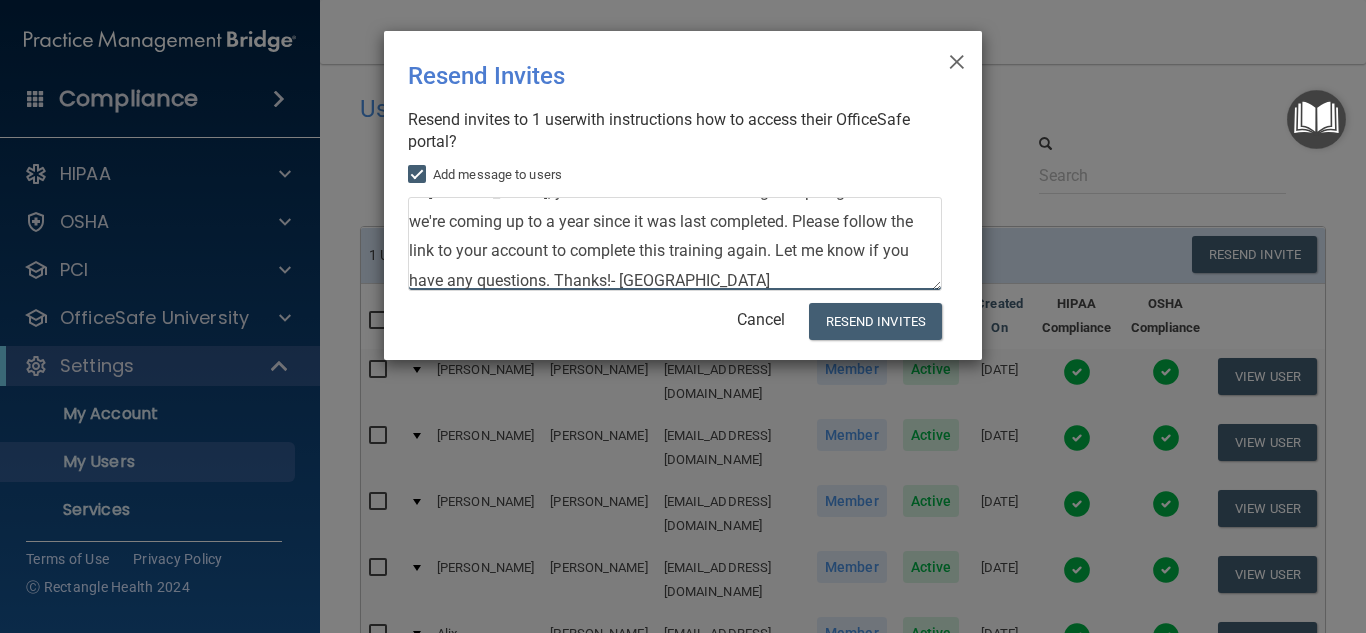 scroll, scrollTop: 0, scrollLeft: 0, axis: both 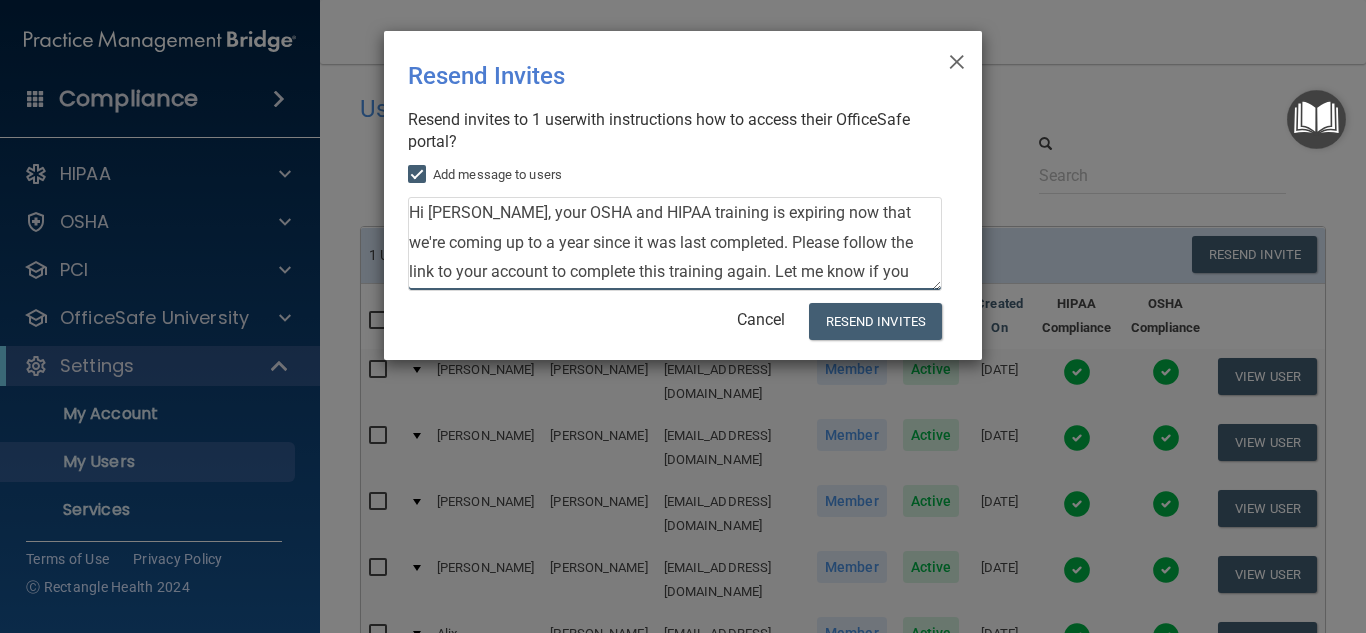 drag, startPoint x: 453, startPoint y: 213, endPoint x: 427, endPoint y: 217, distance: 26.305893 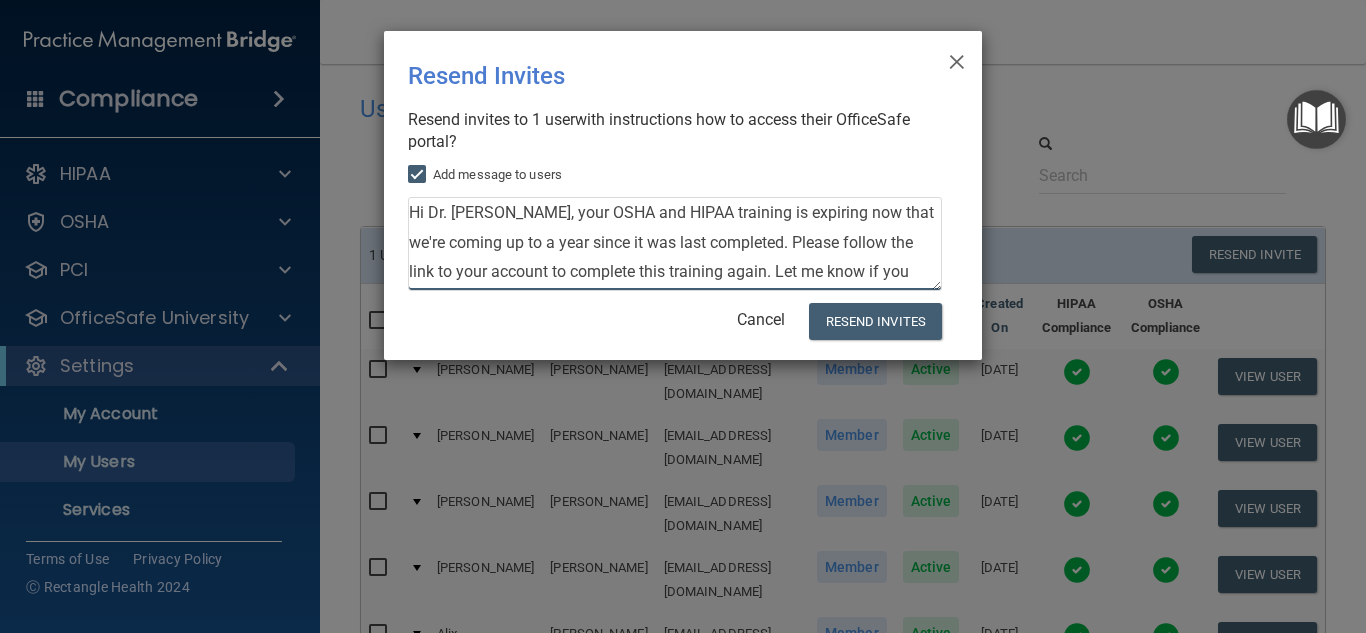 drag, startPoint x: 655, startPoint y: 213, endPoint x: 579, endPoint y: 215, distance: 76.02631 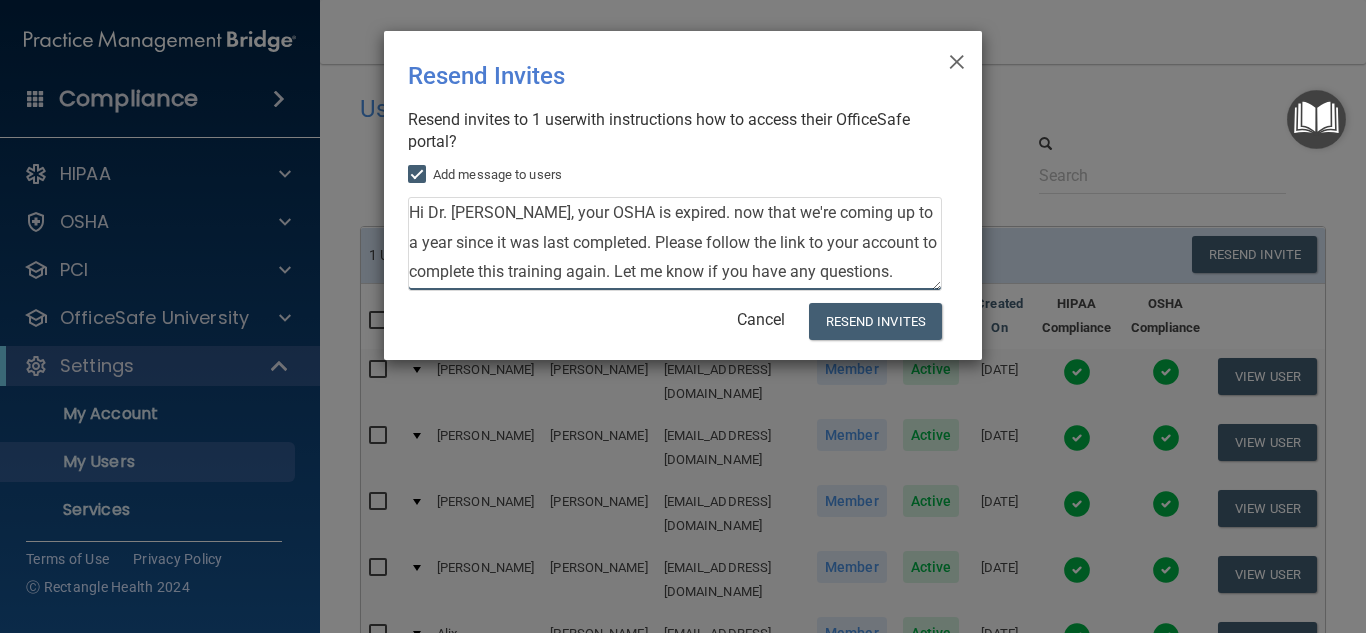 drag, startPoint x: 614, startPoint y: 245, endPoint x: 656, endPoint y: 218, distance: 49.92995 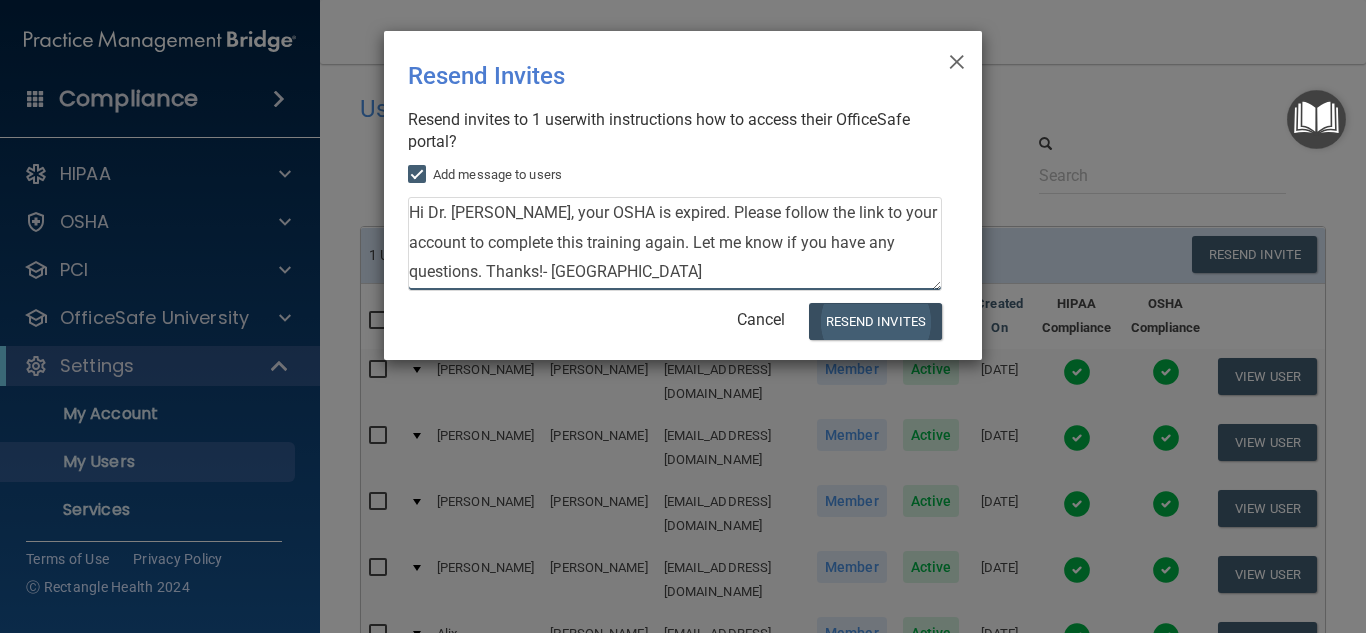 type on "Hi Dr. [PERSON_NAME], your OSHA is expired. Please follow the link to your account to complete this training again. Let me know if you have any questions. Thanks!- [GEOGRAPHIC_DATA]" 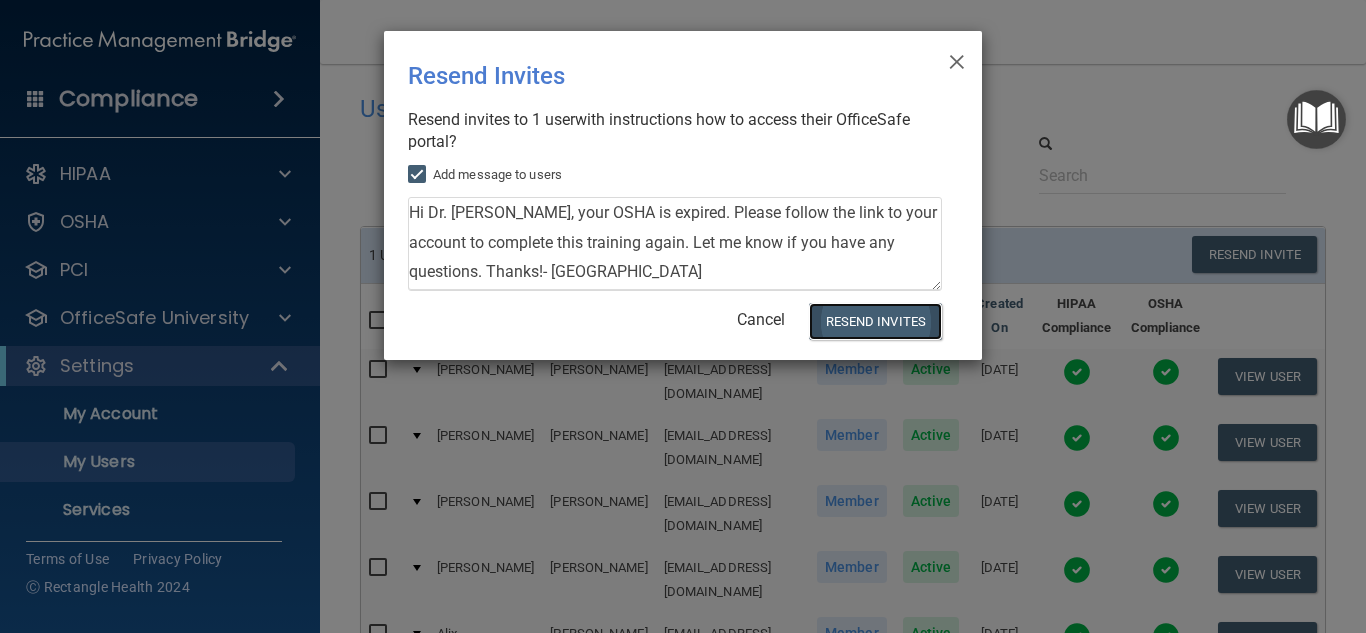 click on "Resend Invites" at bounding box center (875, 321) 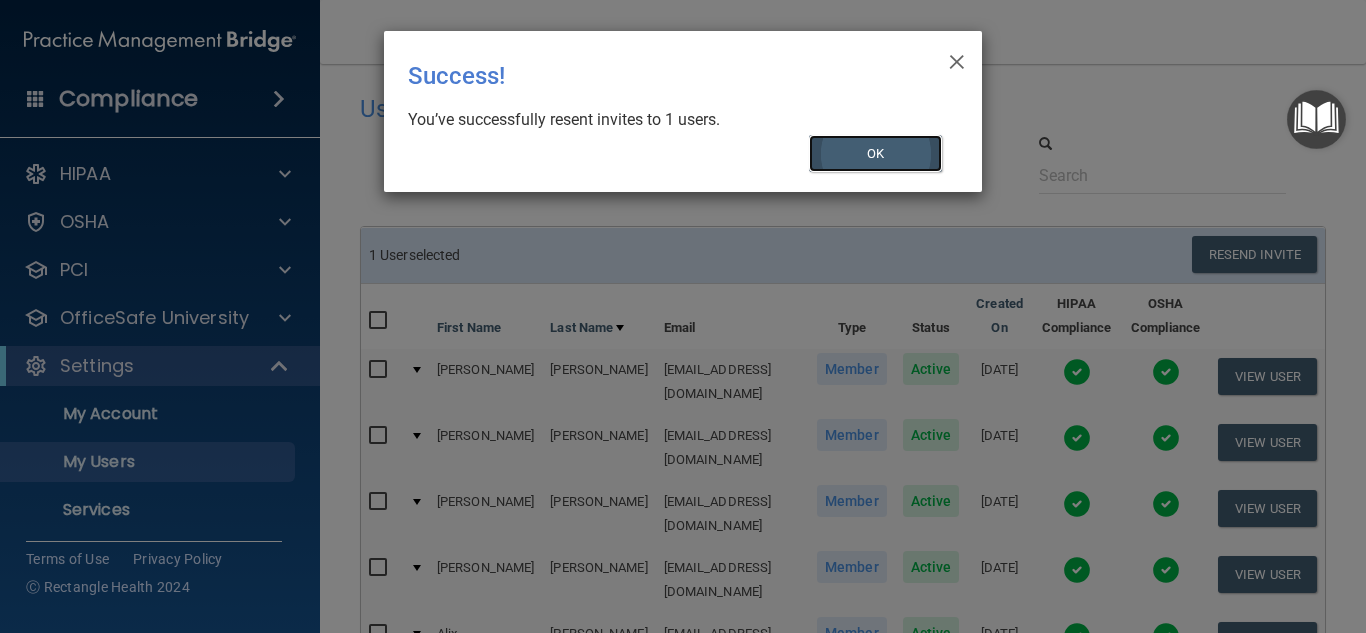 click on "OK" at bounding box center (876, 153) 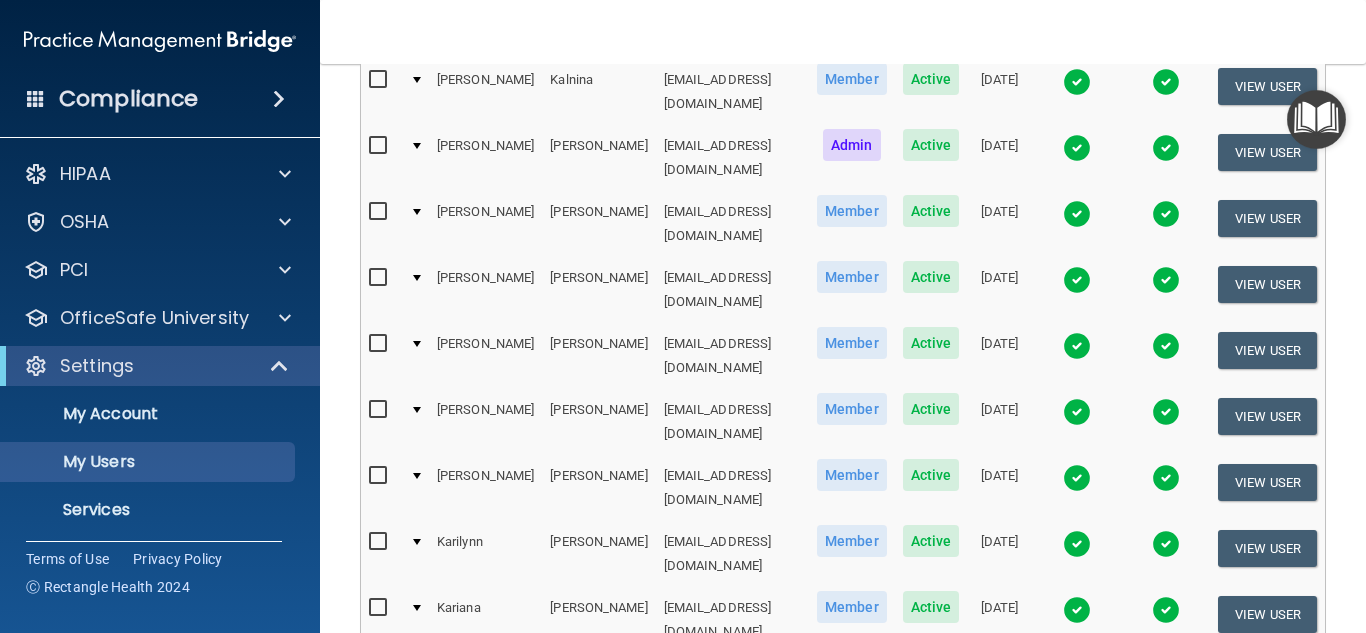 scroll, scrollTop: 1064, scrollLeft: 0, axis: vertical 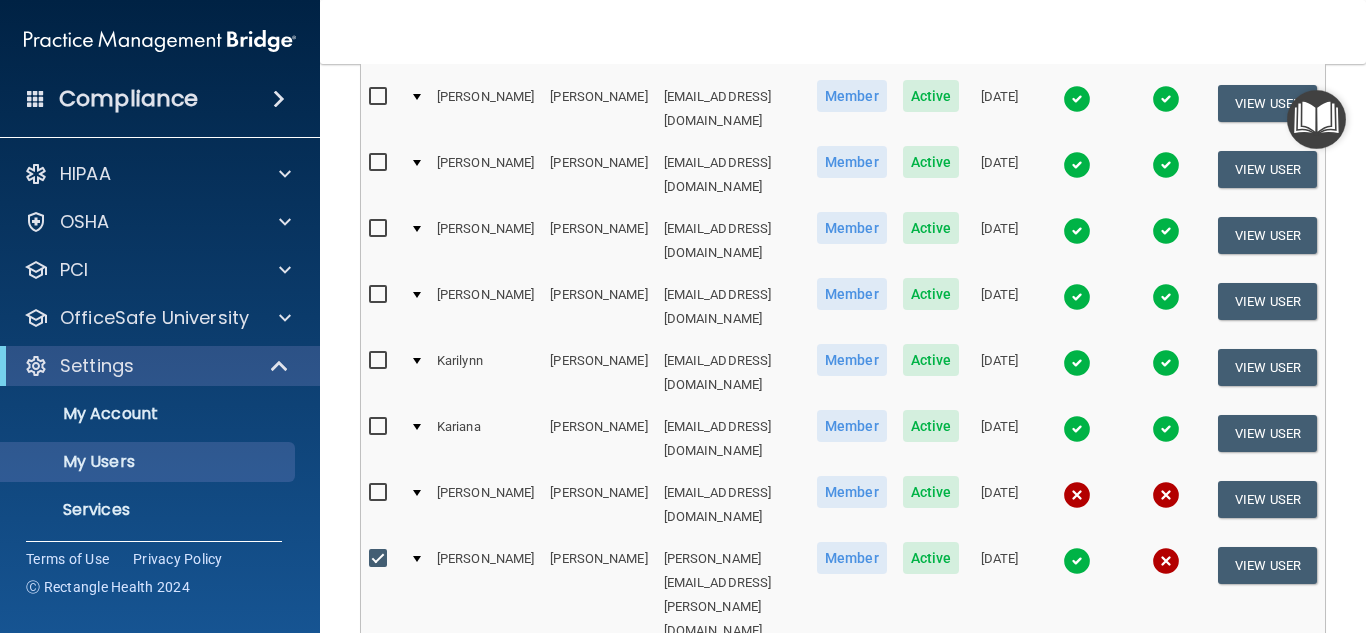 click at bounding box center [380, 559] 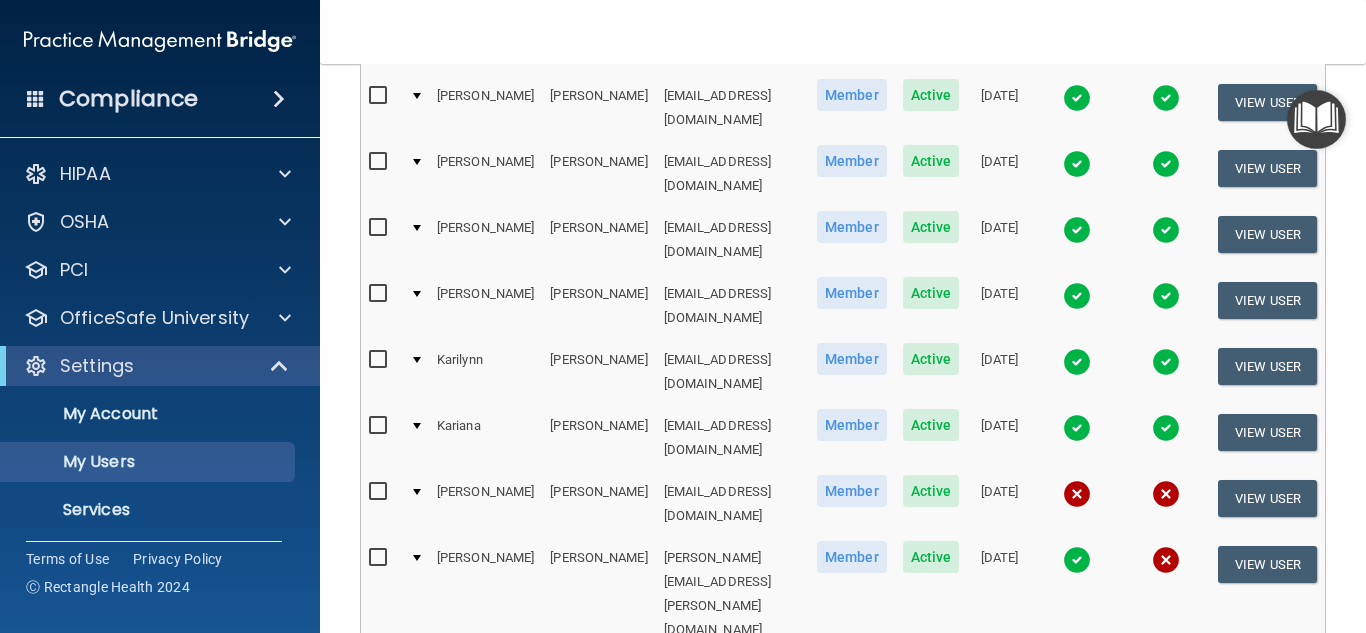 scroll, scrollTop: 1062, scrollLeft: 0, axis: vertical 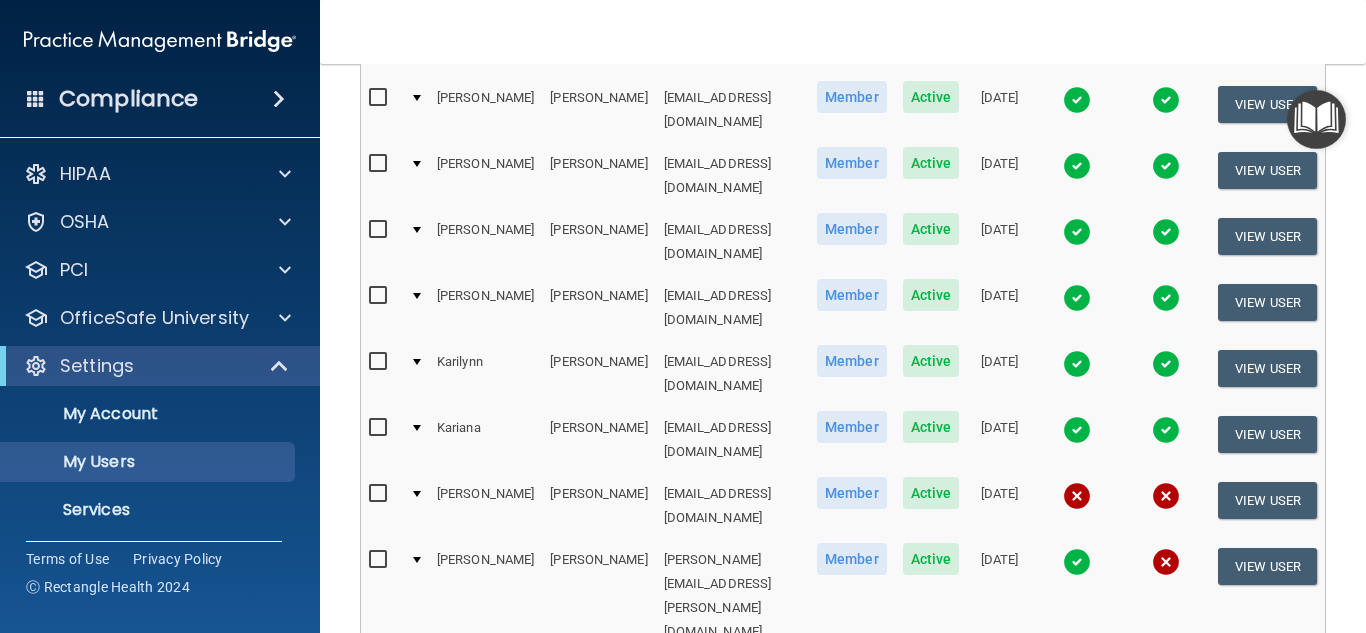 click on "2" at bounding box center [503, 742] 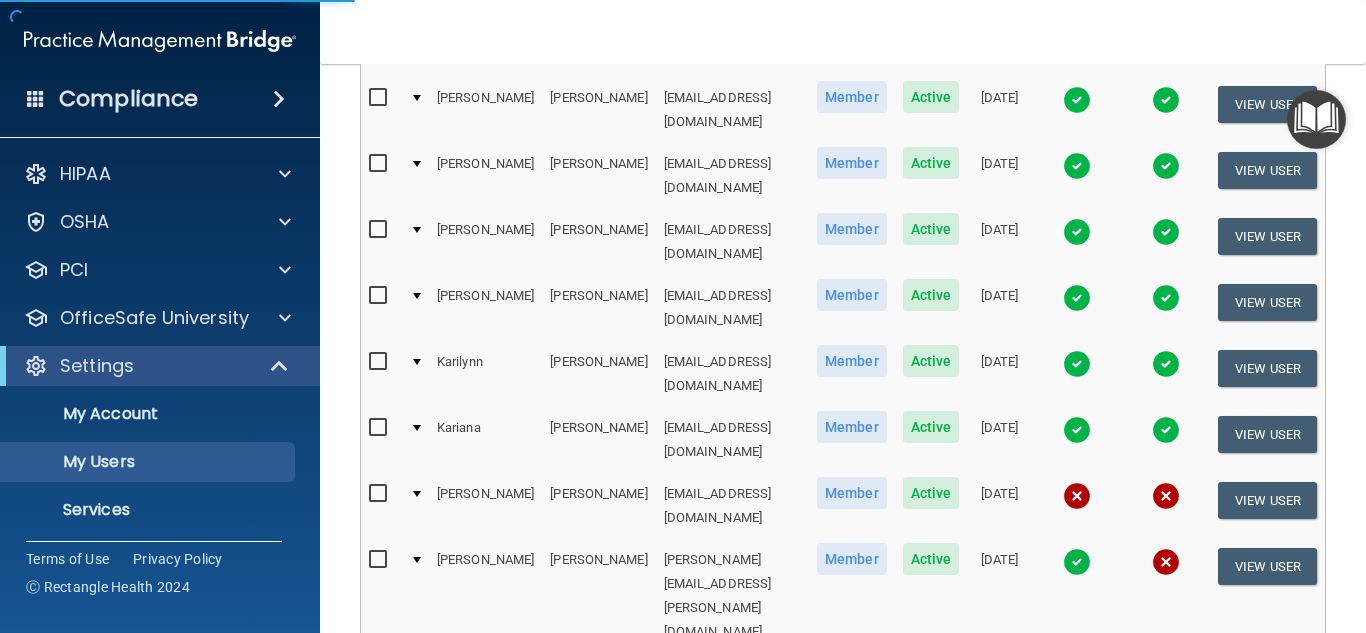 select on "20" 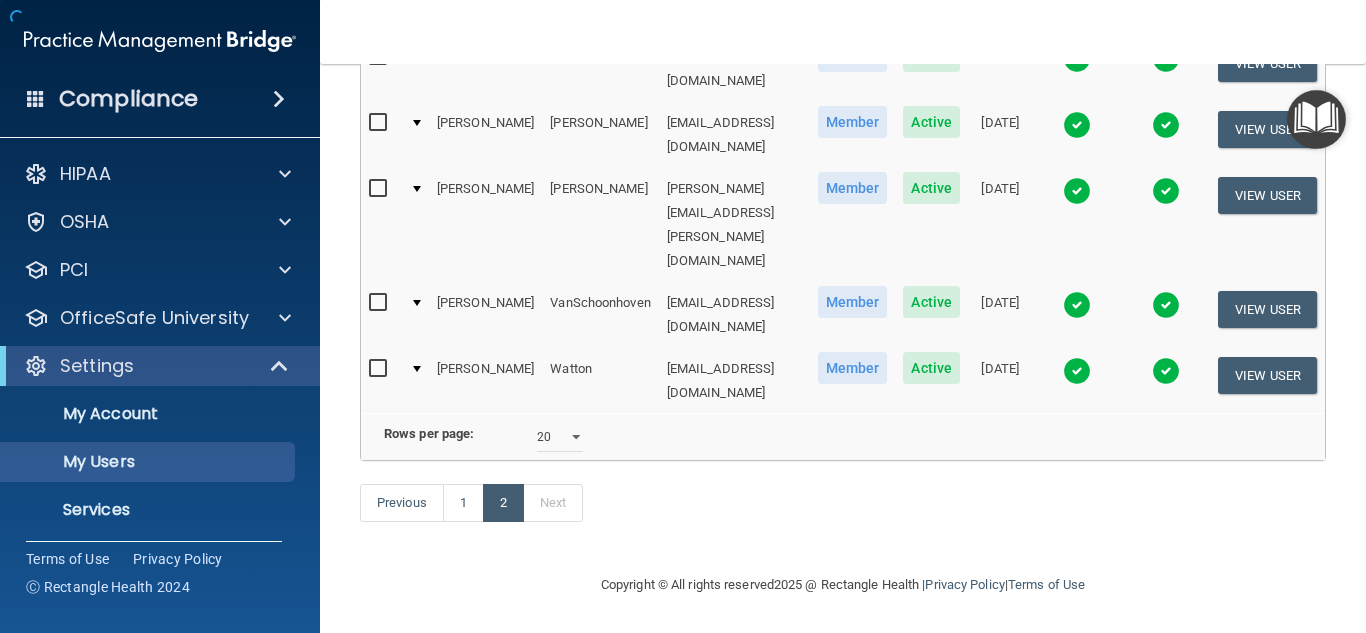 scroll, scrollTop: 0, scrollLeft: 0, axis: both 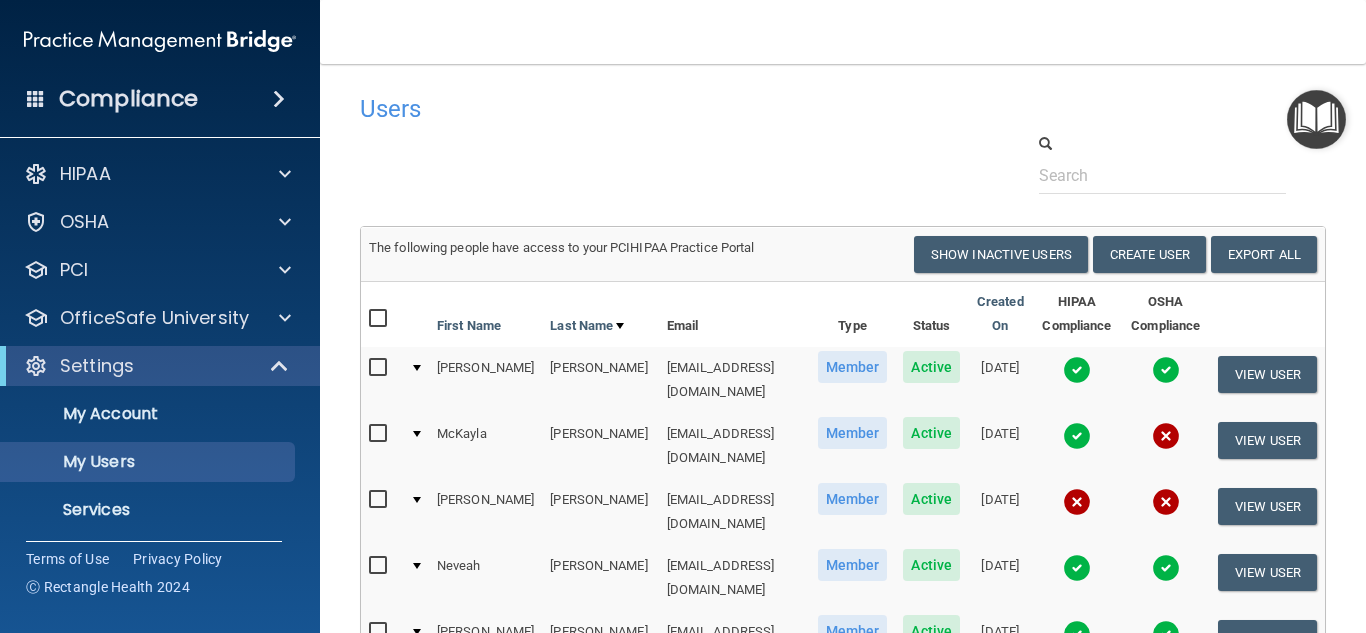 click at bounding box center (1166, 436) 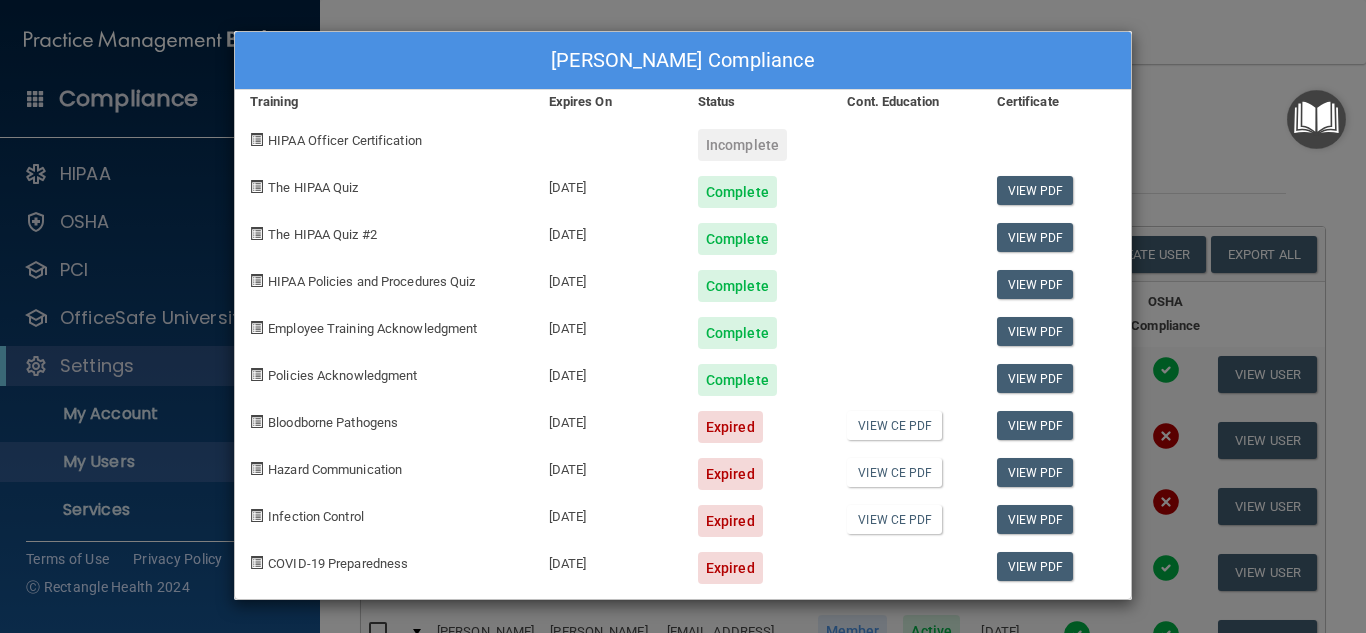 click on "[PERSON_NAME] Compliance      Training   Expires On   Status   Cont. Education   Certificate         HIPAA Officer Certification             Incomplete                      The HIPAA Quiz      [DATE]       Complete              View PDF         The HIPAA Quiz #2      [DATE]       Complete              View PDF         HIPAA Policies and Procedures Quiz      [DATE]       Complete              View PDF         Employee Training Acknowledgment      [DATE]       Complete              View PDF         Policies Acknowledgment      [DATE]       Complete              View PDF         Bloodborne Pathogens      [DATE]       Expired        View CE PDF       View PDF         Hazard Communication      [DATE]       Expired        View CE PDF       View PDF         Infection Control      [DATE]       Expired        View CE PDF       View PDF         COVID-19 Preparedness      [DATE]       Expired              View PDF" at bounding box center (683, 316) 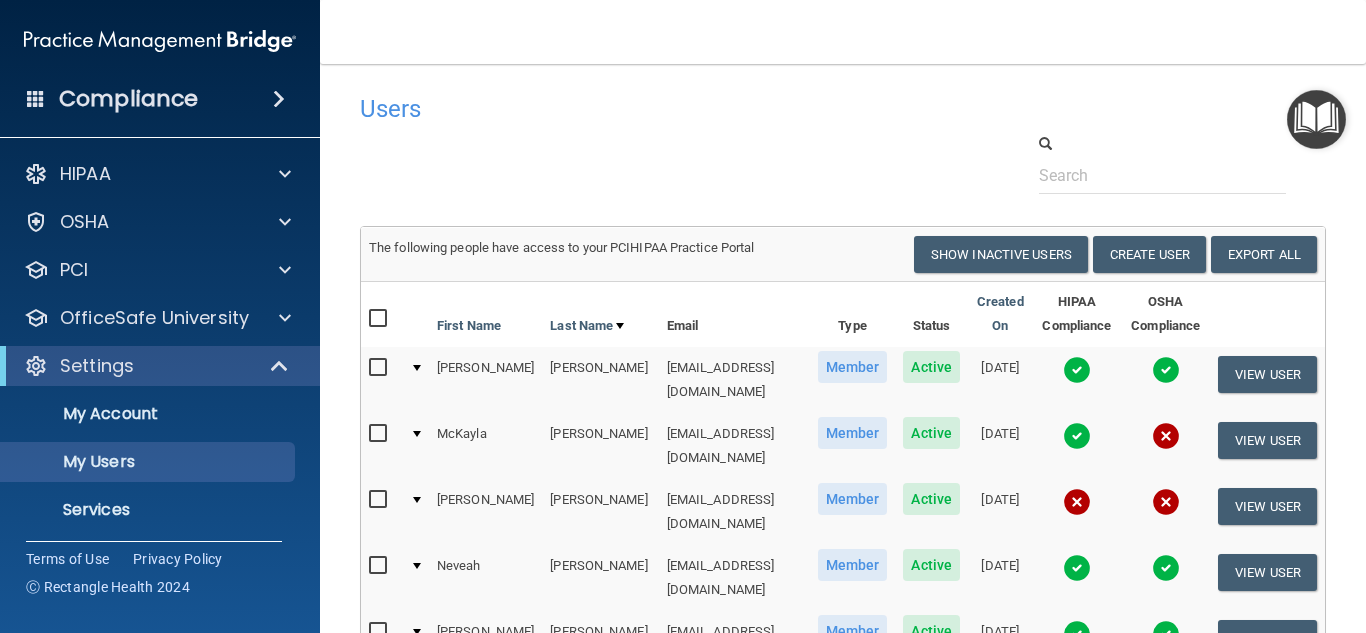 click at bounding box center [380, 434] 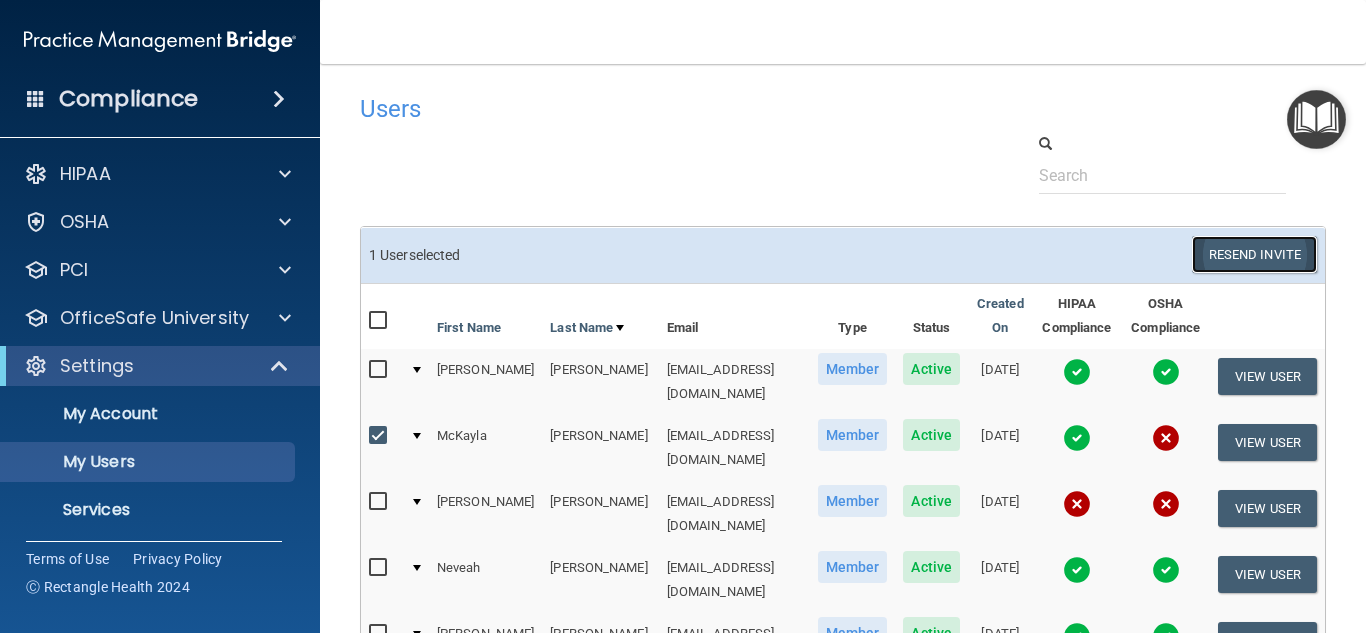 click on "Resend Invite" at bounding box center [1254, 254] 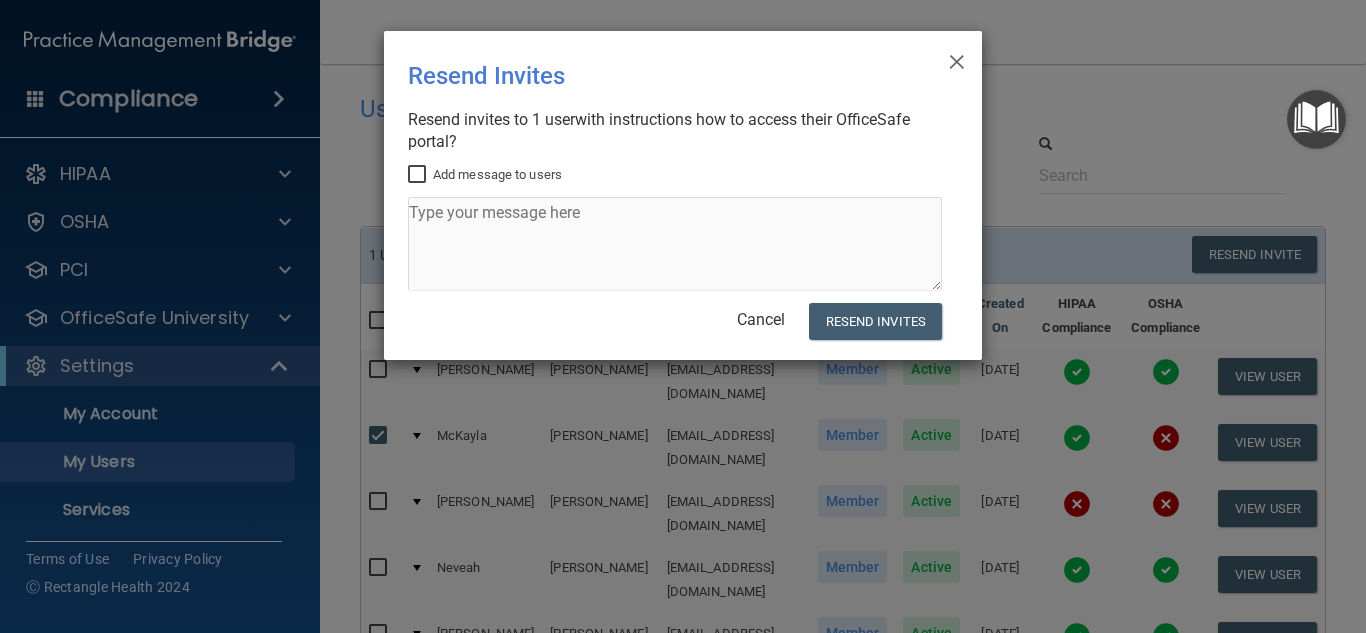 click on "Add message to users" at bounding box center [419, 175] 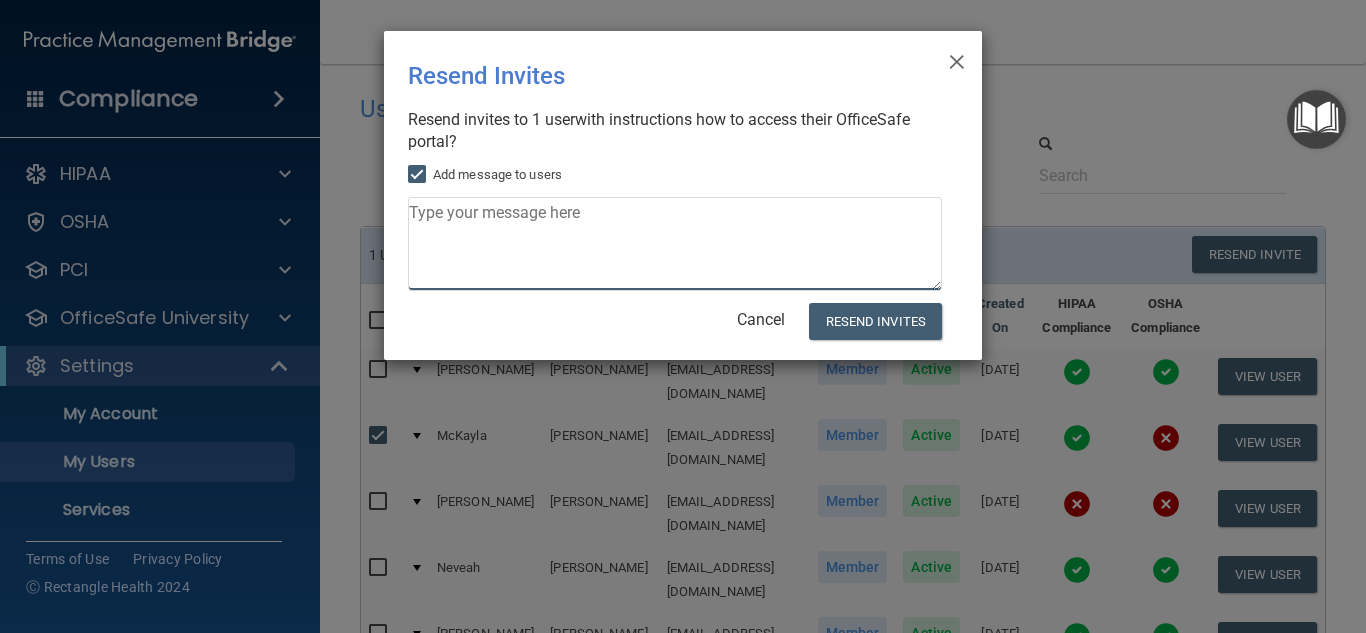 click at bounding box center (675, 244) 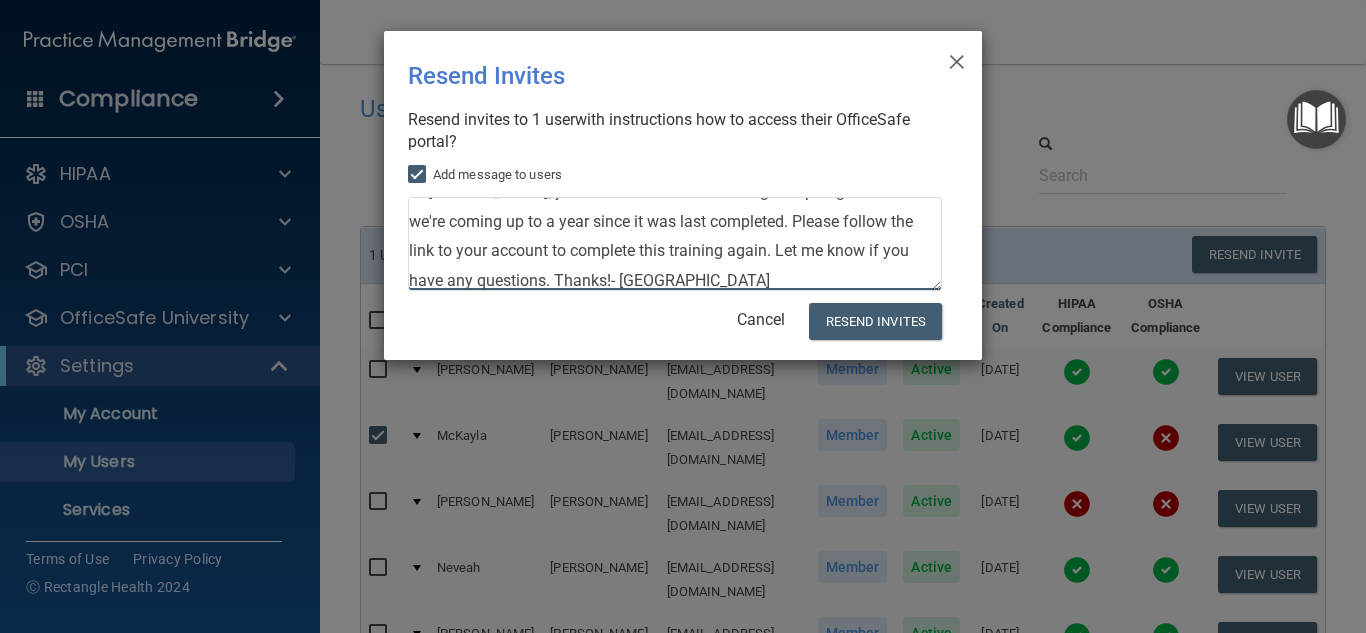 scroll, scrollTop: 0, scrollLeft: 0, axis: both 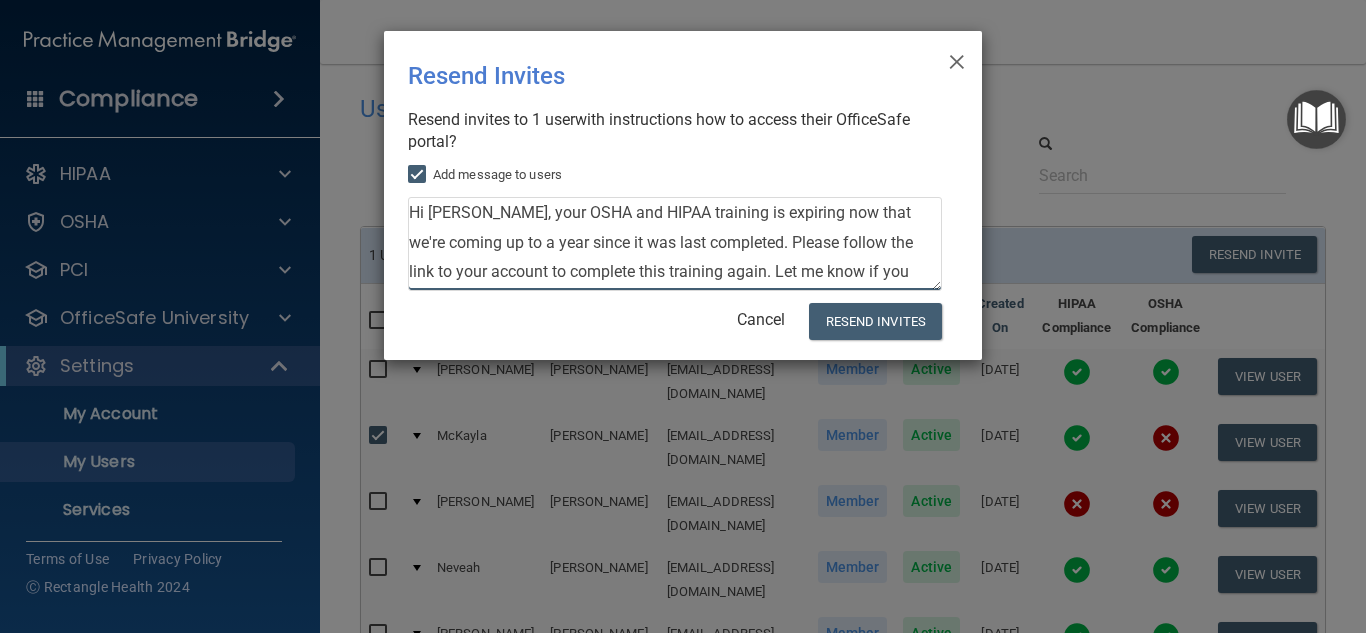 click on "Hi [PERSON_NAME], your OSHA and HIPAA training is expiring now that we're coming up to a year since it was last completed. Please follow the link to your account to complete this training again. Let me know if you have any questions. Thanks!- [GEOGRAPHIC_DATA]" at bounding box center [675, 244] 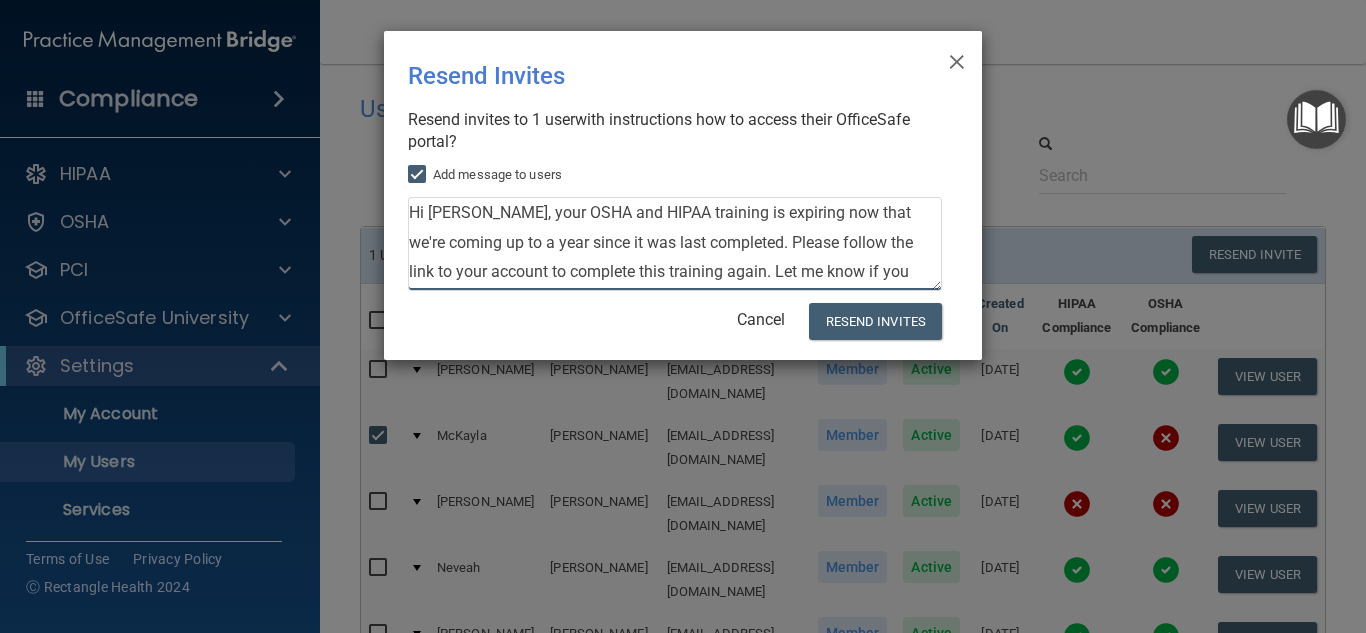 drag, startPoint x: 655, startPoint y: 215, endPoint x: 574, endPoint y: 219, distance: 81.09871 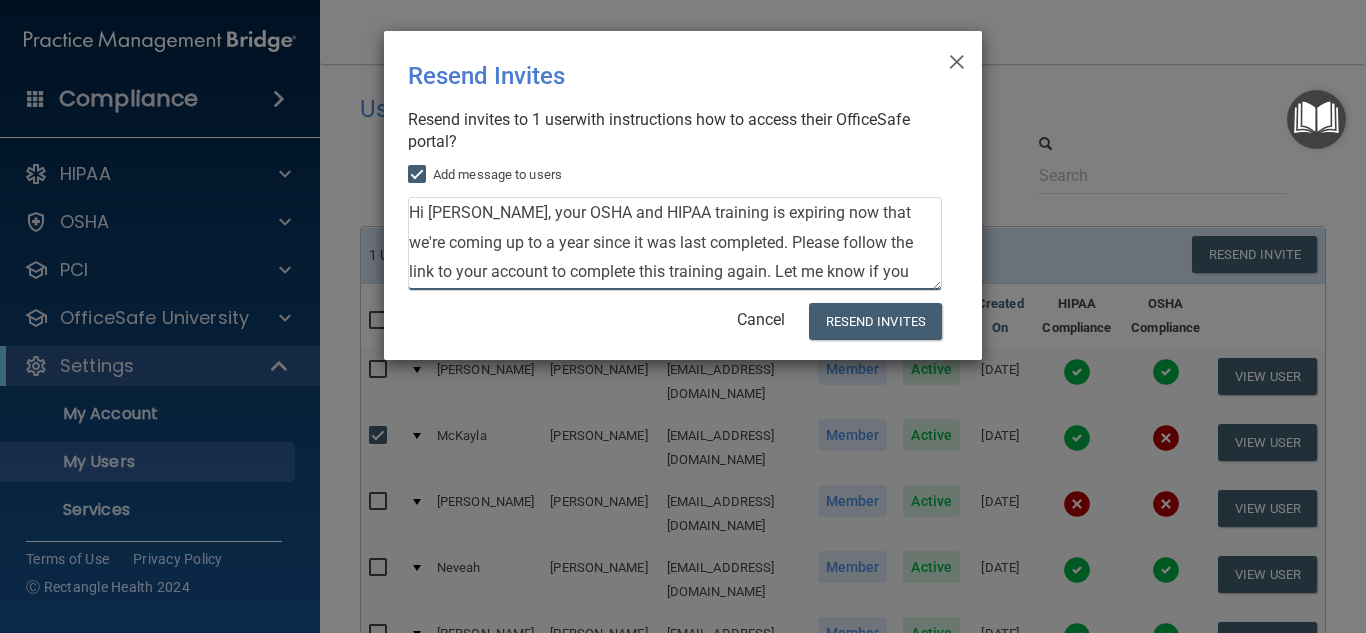 click on "Hi [PERSON_NAME], your OSHA and HIPAA training is expiring now that we're coming up to a year since it was last completed. Please follow the link to your account to complete this training again. Let me know if you have any questions. Thanks!- [GEOGRAPHIC_DATA]" at bounding box center (675, 244) 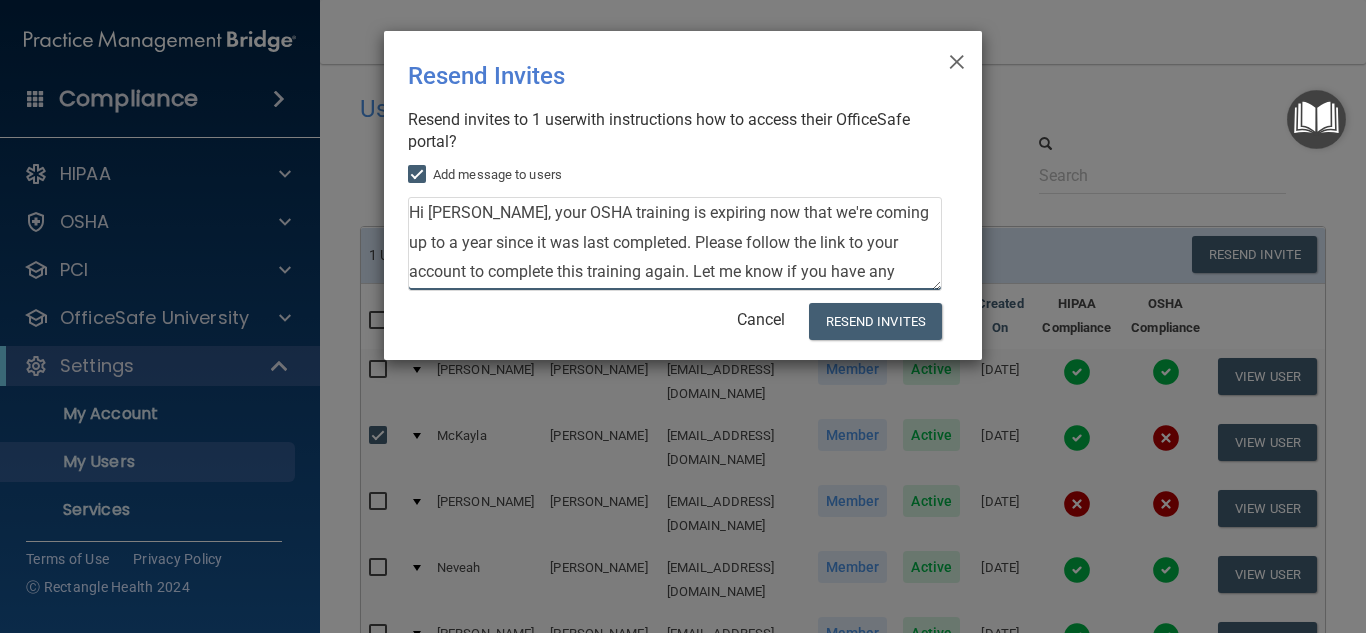 click on "Hi [PERSON_NAME], your OSHA training is expiring now that we're coming up to a year since it was last completed. Please follow the link to your account to complete this training again. Let me know if you have any questions. Thanks!- [GEOGRAPHIC_DATA]" at bounding box center (675, 244) 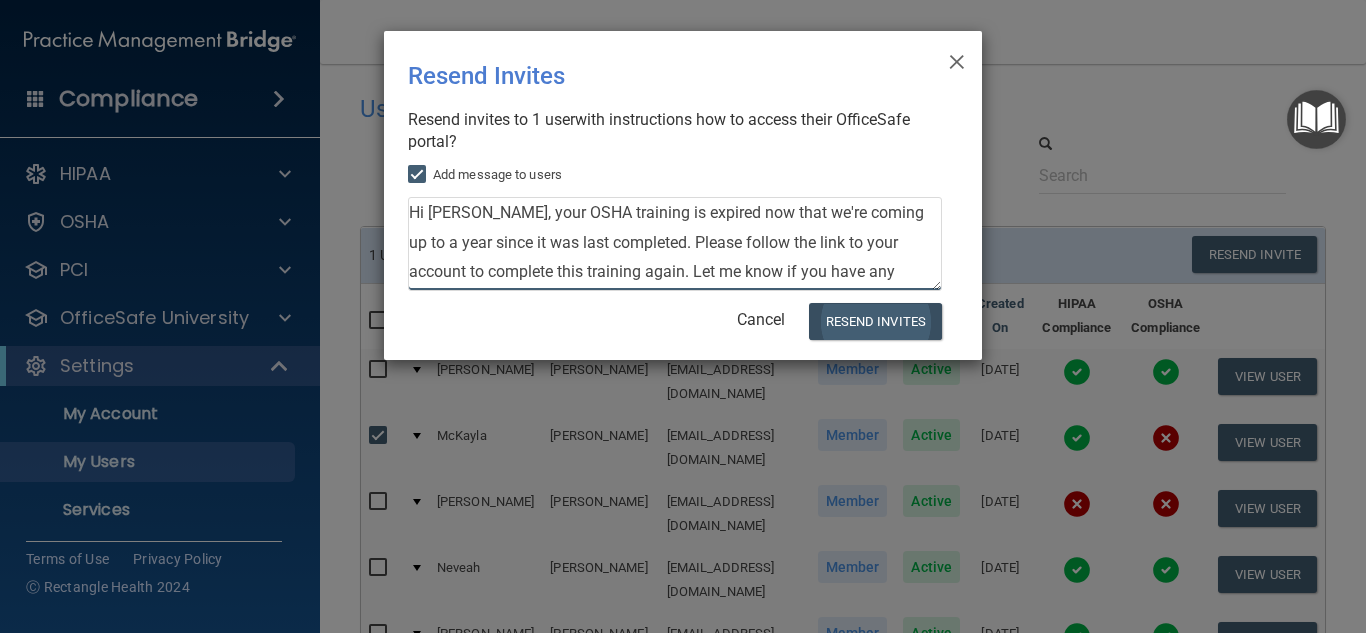 type on "Hi [PERSON_NAME], your OSHA training is expired now that we're coming up to a year since it was last completed. Please follow the link to your account to complete this training again. Let me know if you have any questions. Thanks!- [GEOGRAPHIC_DATA]" 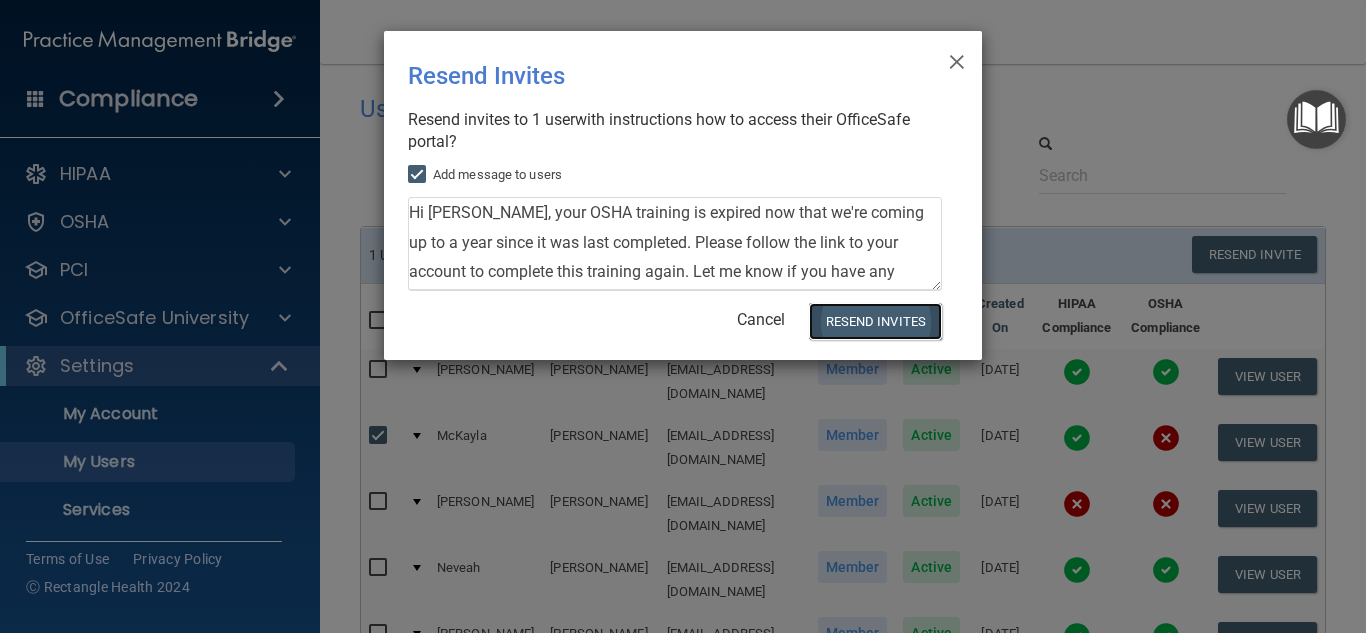 click on "Resend Invites" at bounding box center [875, 321] 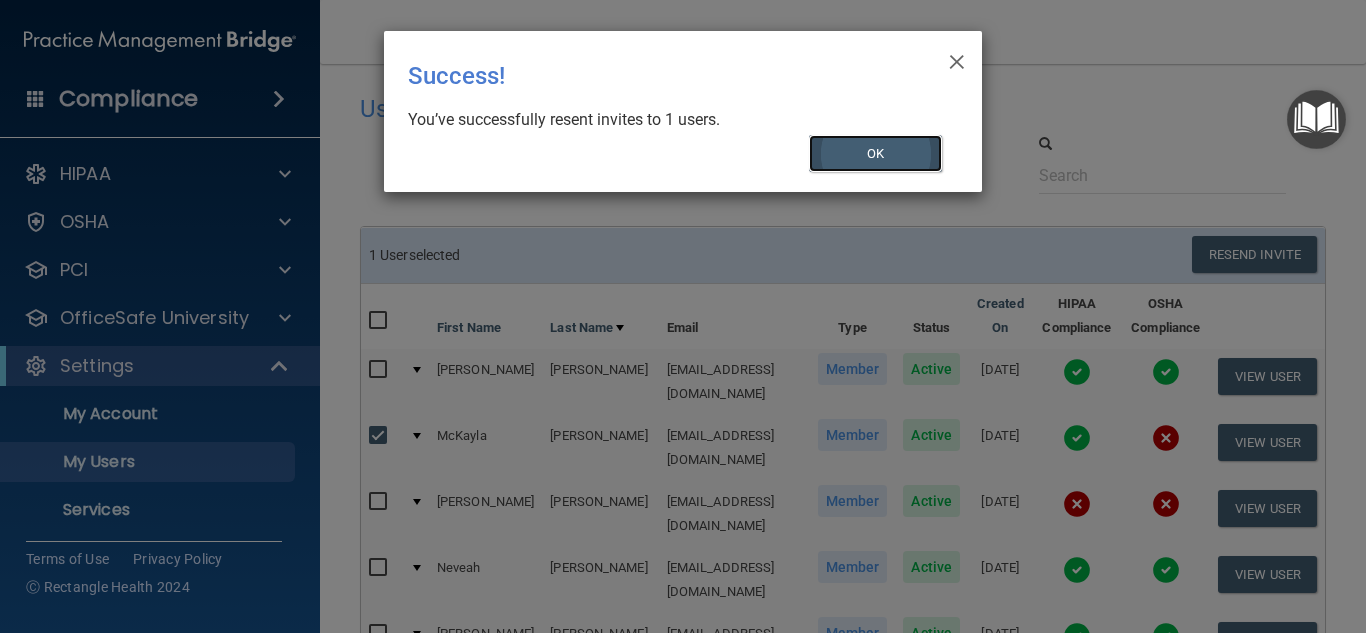 click on "OK" at bounding box center [876, 153] 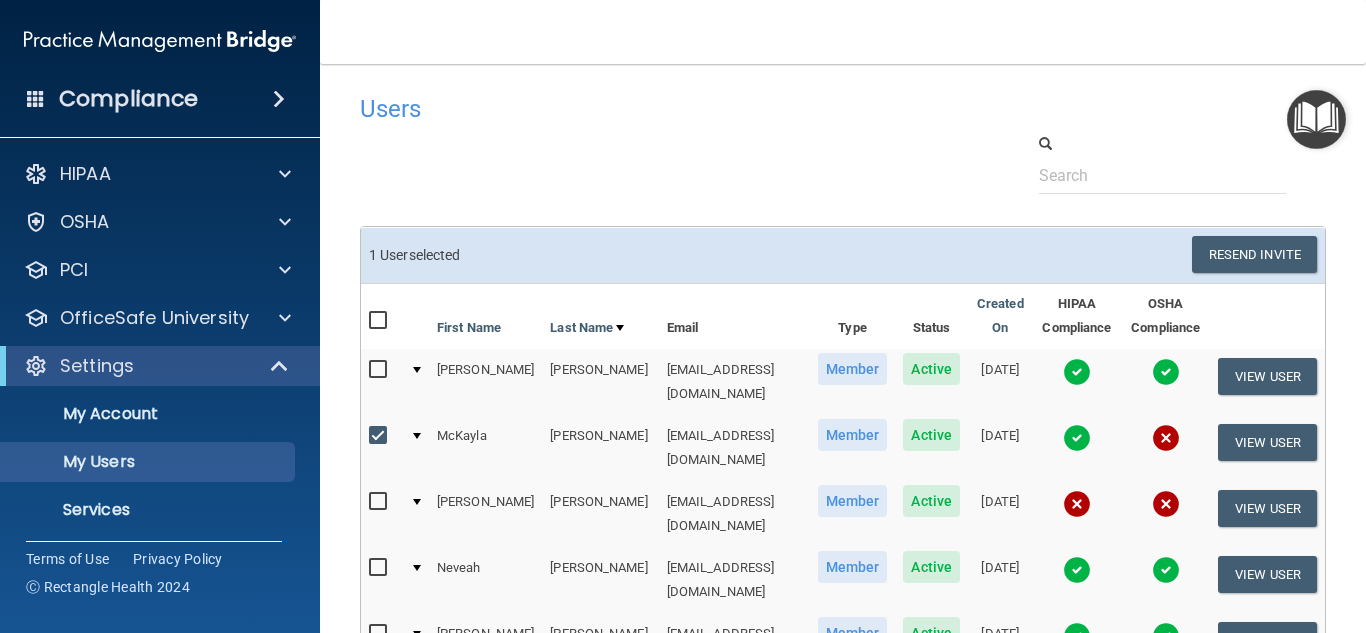click at bounding box center [380, 436] 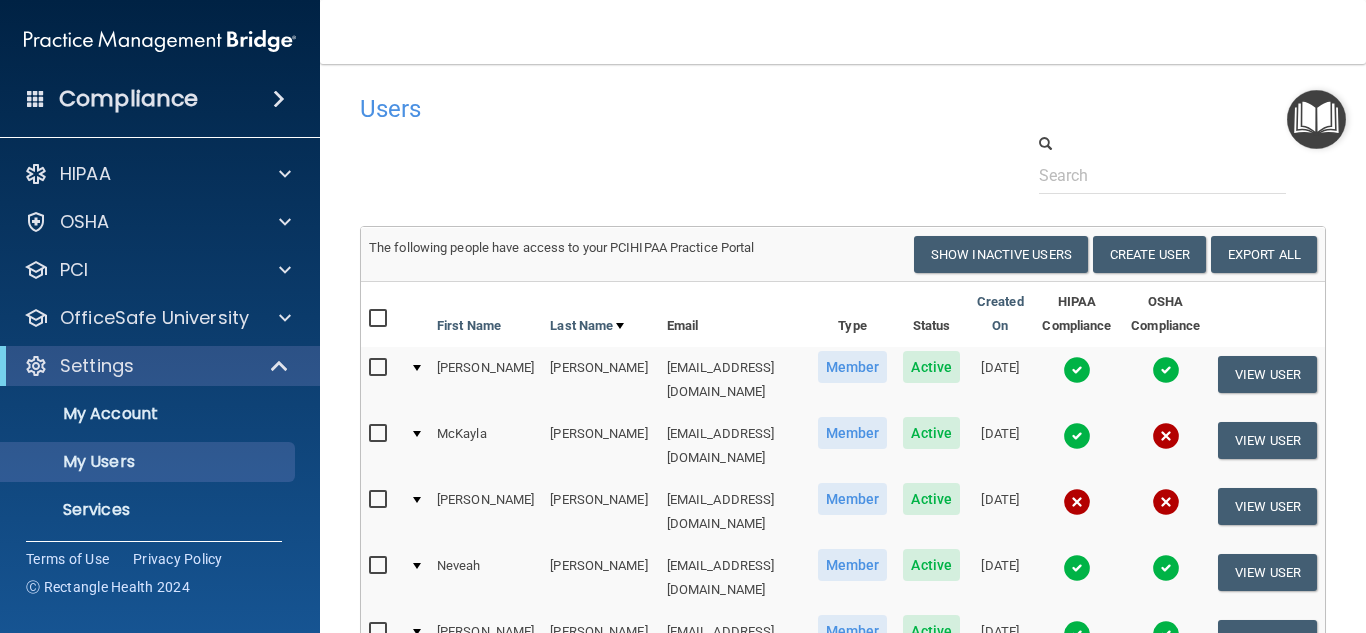 click at bounding box center (380, 500) 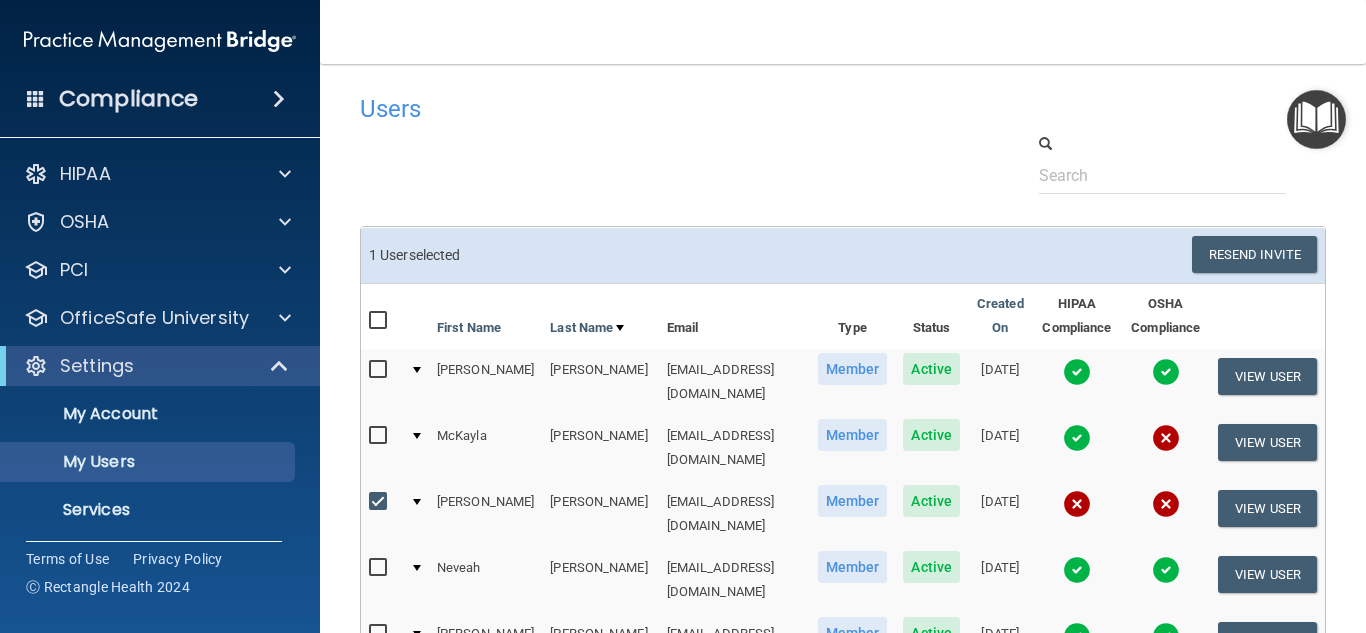 click at bounding box center (1077, 504) 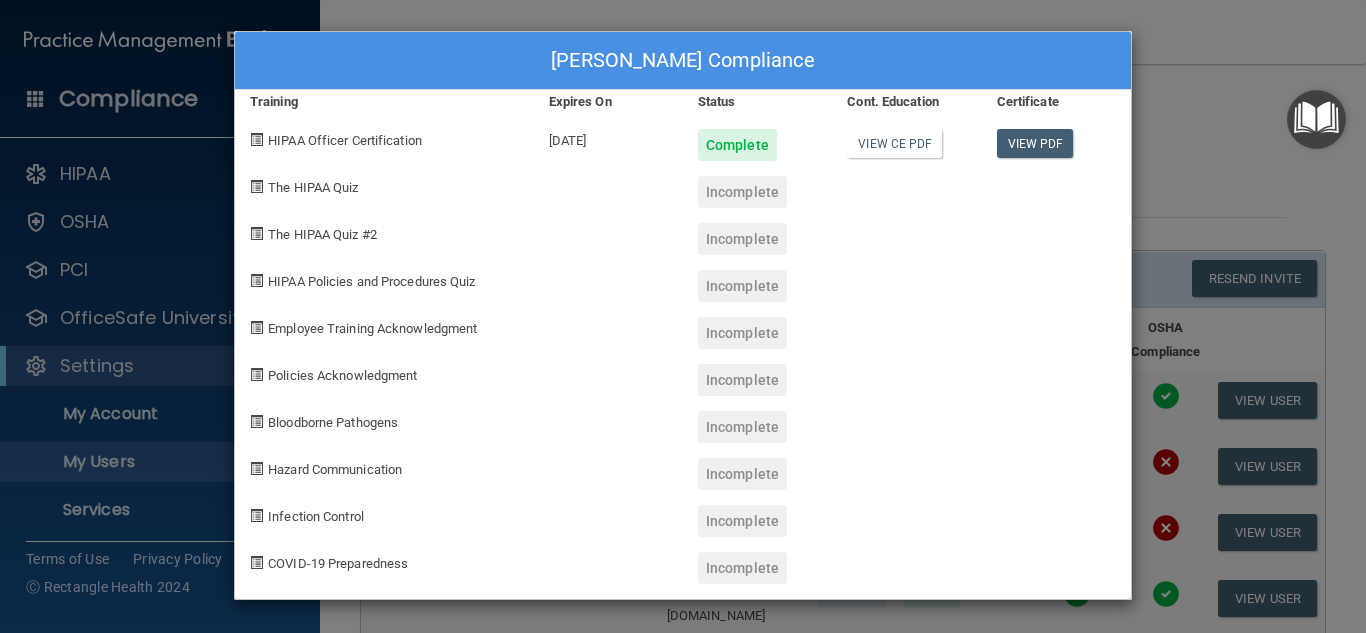 click on "[PERSON_NAME] Compliance      Training   Expires On   Status   Cont. Education   Certificate         HIPAA Officer Certification      [DATE]       Complete        View CE PDF       View PDF         The HIPAA Quiz             Incomplete                      The HIPAA Quiz #2             Incomplete                      HIPAA Policies and Procedures Quiz             Incomplete                      Employee Training Acknowledgment             Incomplete                      Policies Acknowledgment             Incomplete                      Bloodborne Pathogens             Incomplete                      Hazard Communication             Incomplete                      Infection Control             Incomplete                      COVID-19 Preparedness             Incomplete" at bounding box center (683, 316) 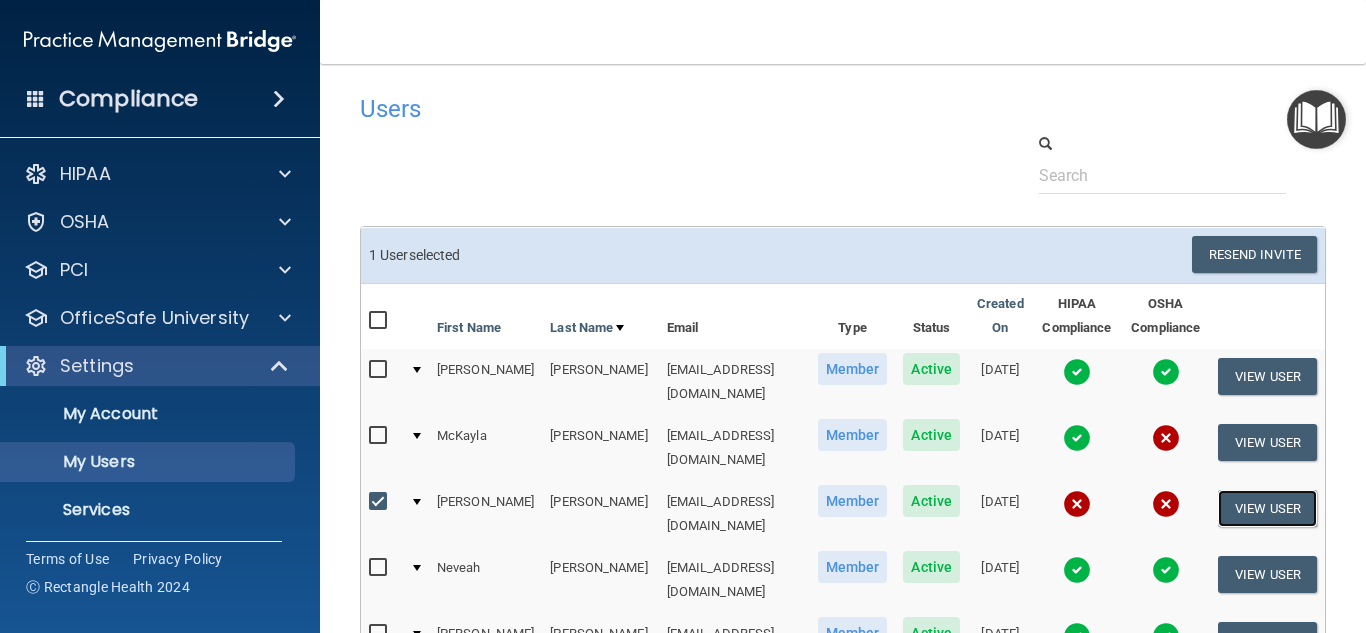 drag, startPoint x: 1242, startPoint y: 484, endPoint x: 1087, endPoint y: 478, distance: 155.11609 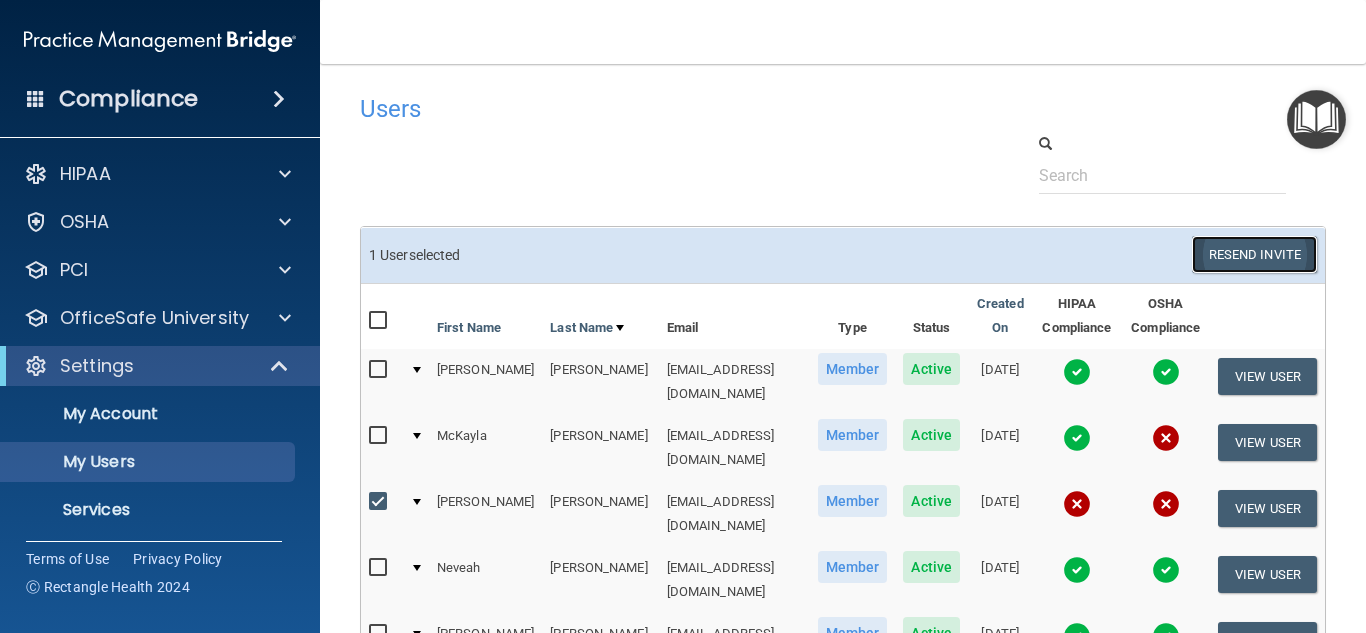 click on "Resend Invite" at bounding box center (1254, 254) 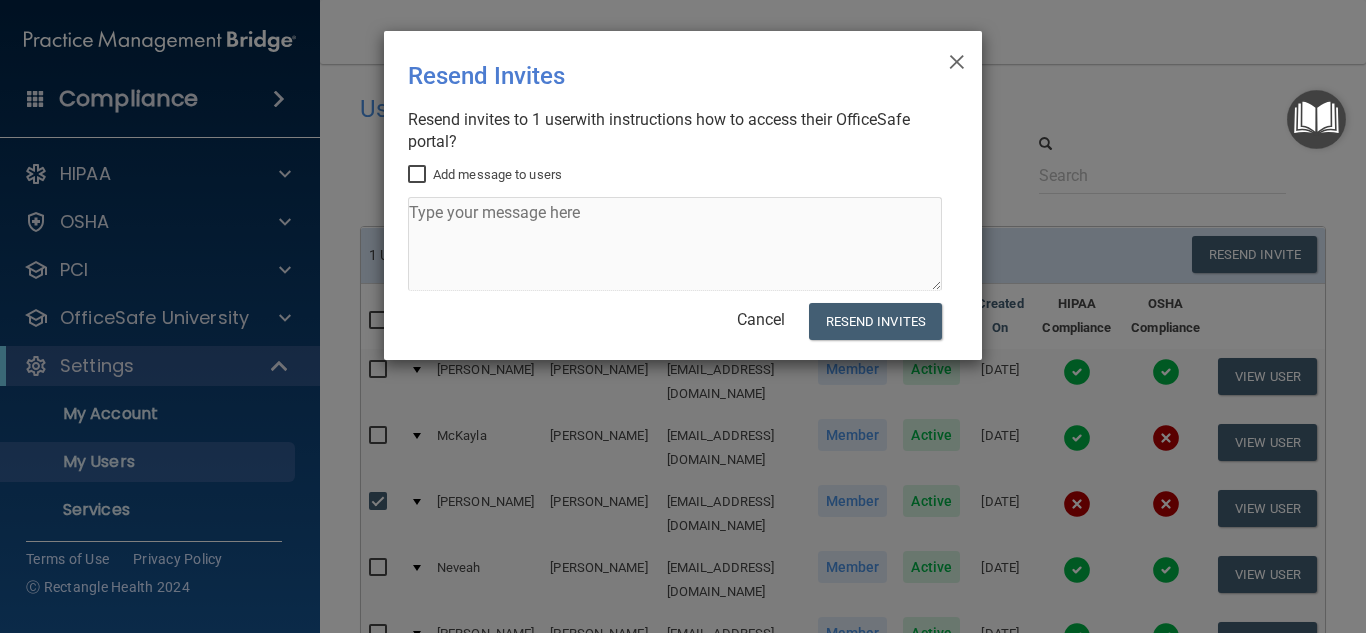click on "Add message to users" at bounding box center [485, 175] 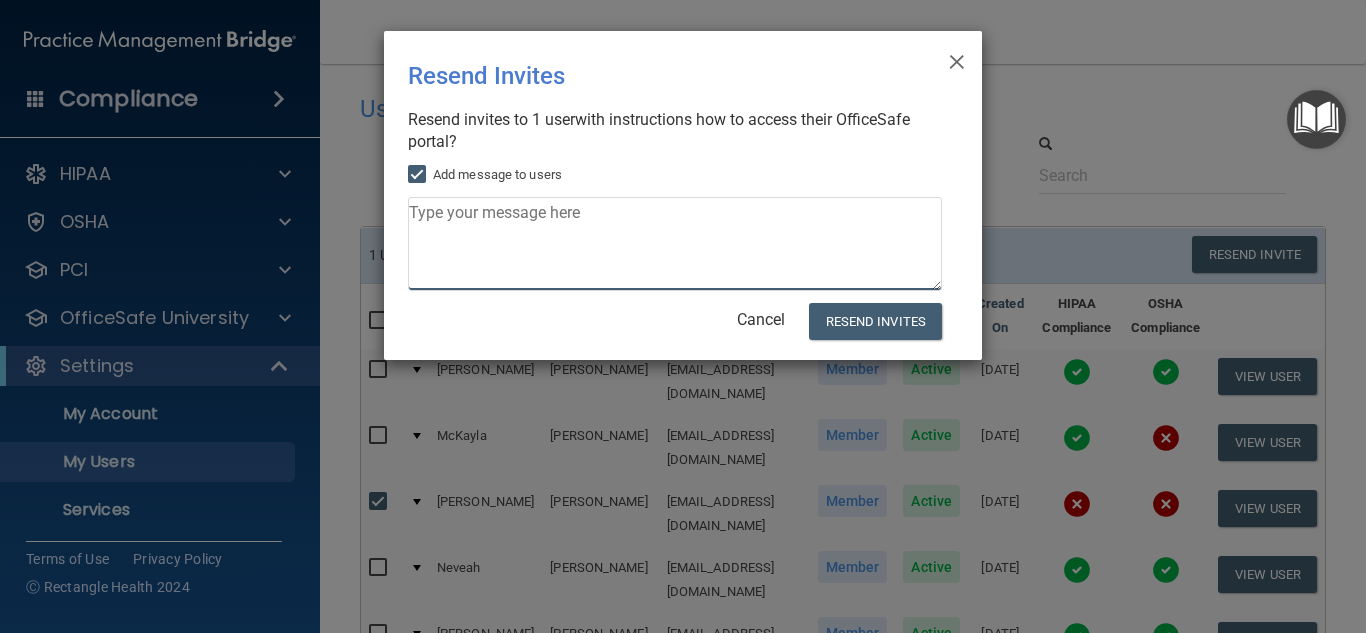 click at bounding box center [675, 244] 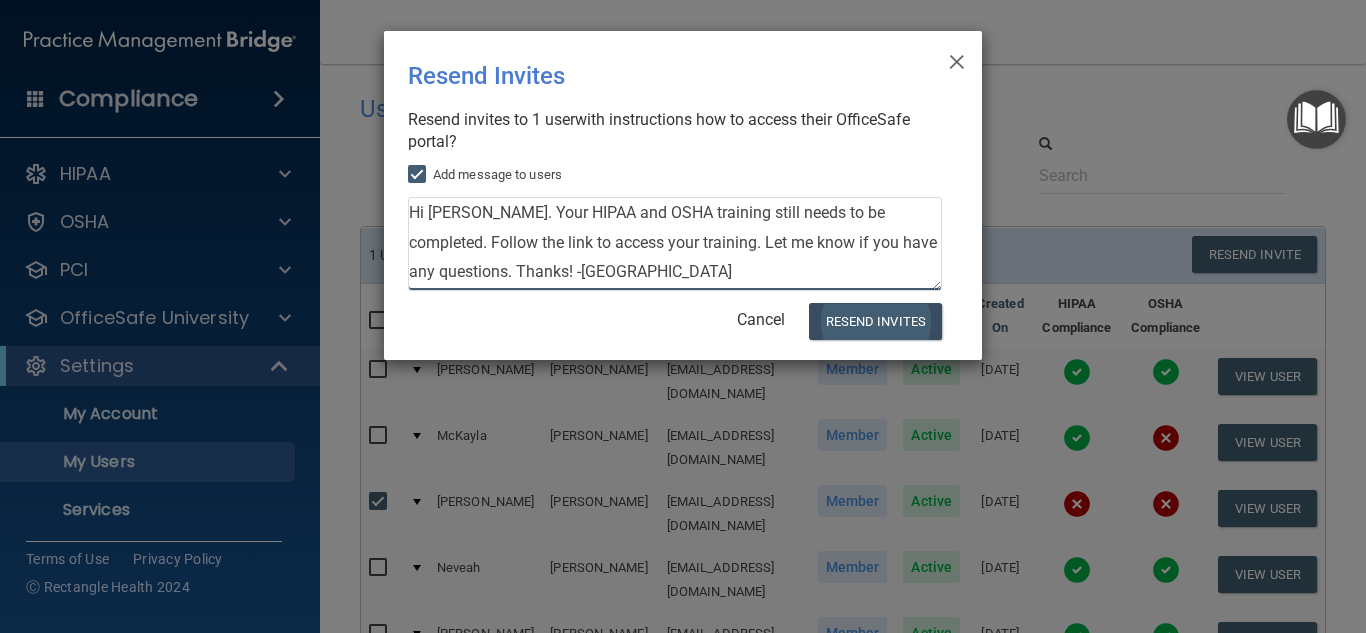 type on "Hi [PERSON_NAME]. Your HIPAA and OSHA training still needs to be completed. Follow the link to access your training. Let me know if you have any questions. Thanks! -[GEOGRAPHIC_DATA]" 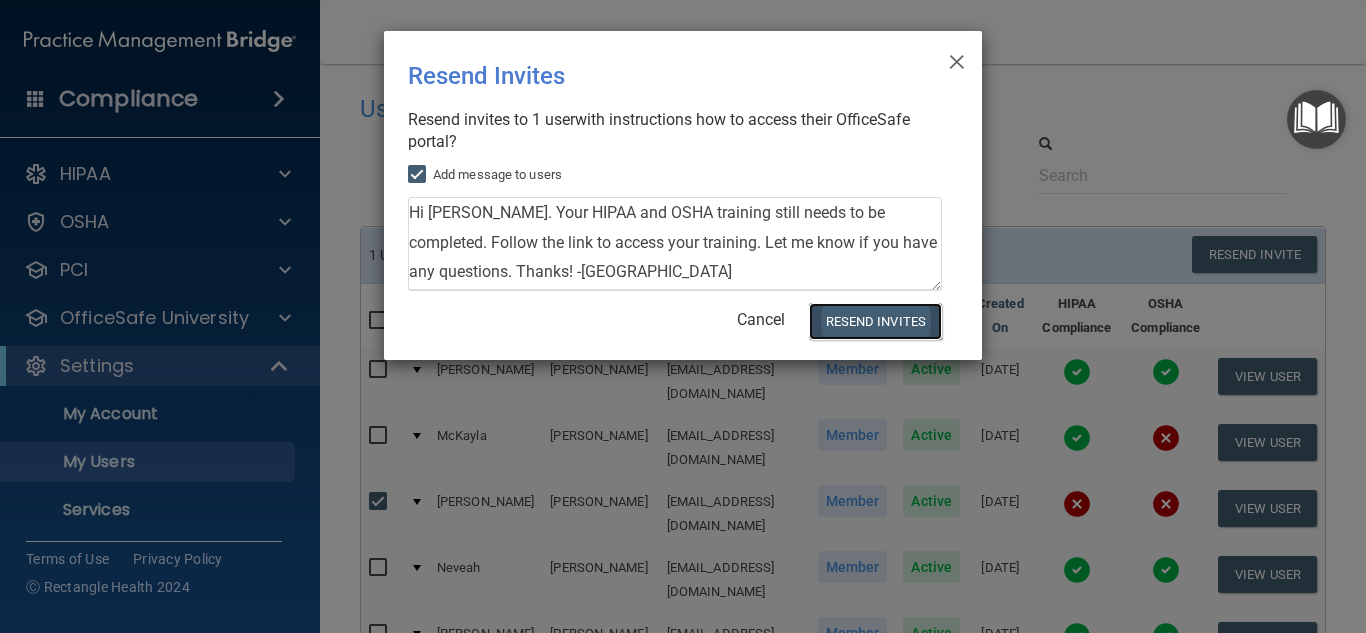 click on "Resend Invites" at bounding box center (875, 321) 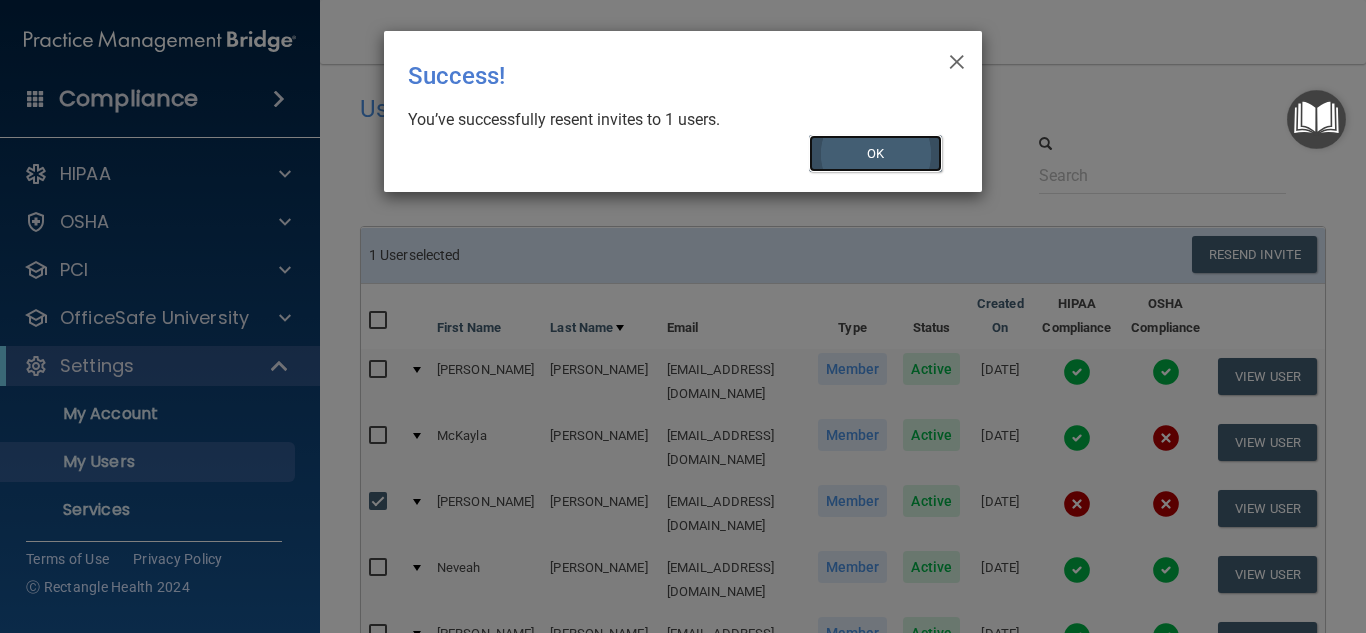 click on "OK" at bounding box center [876, 153] 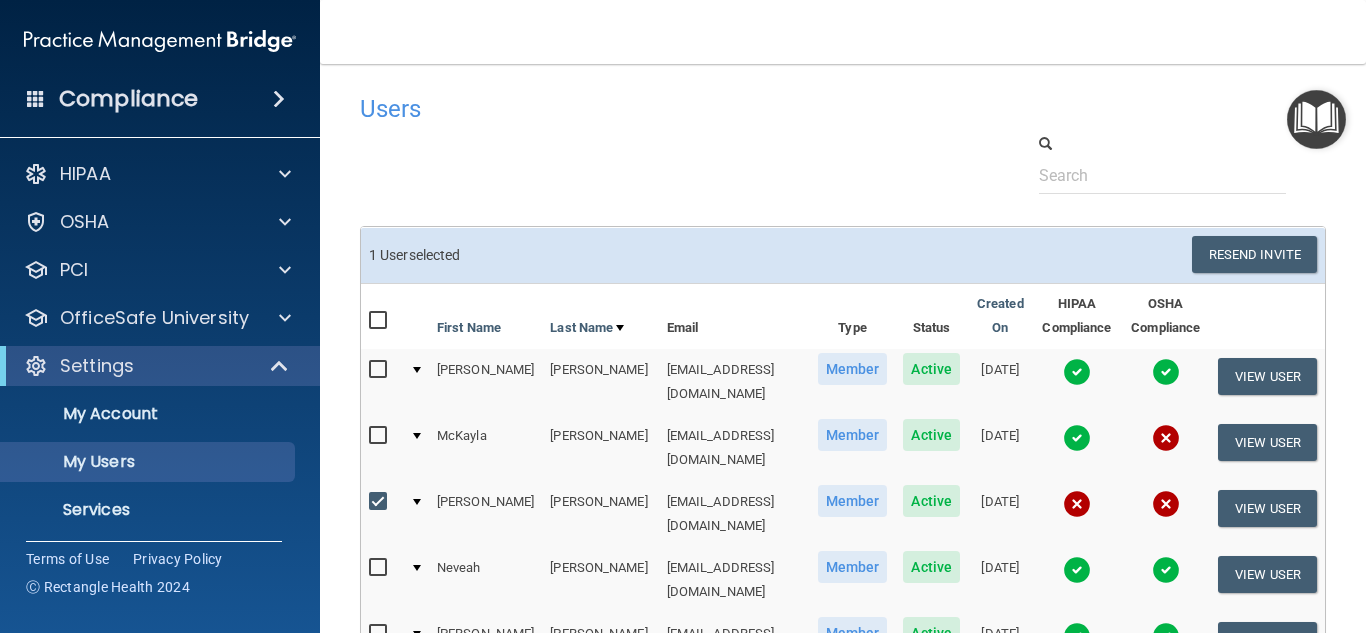 click at bounding box center [380, 502] 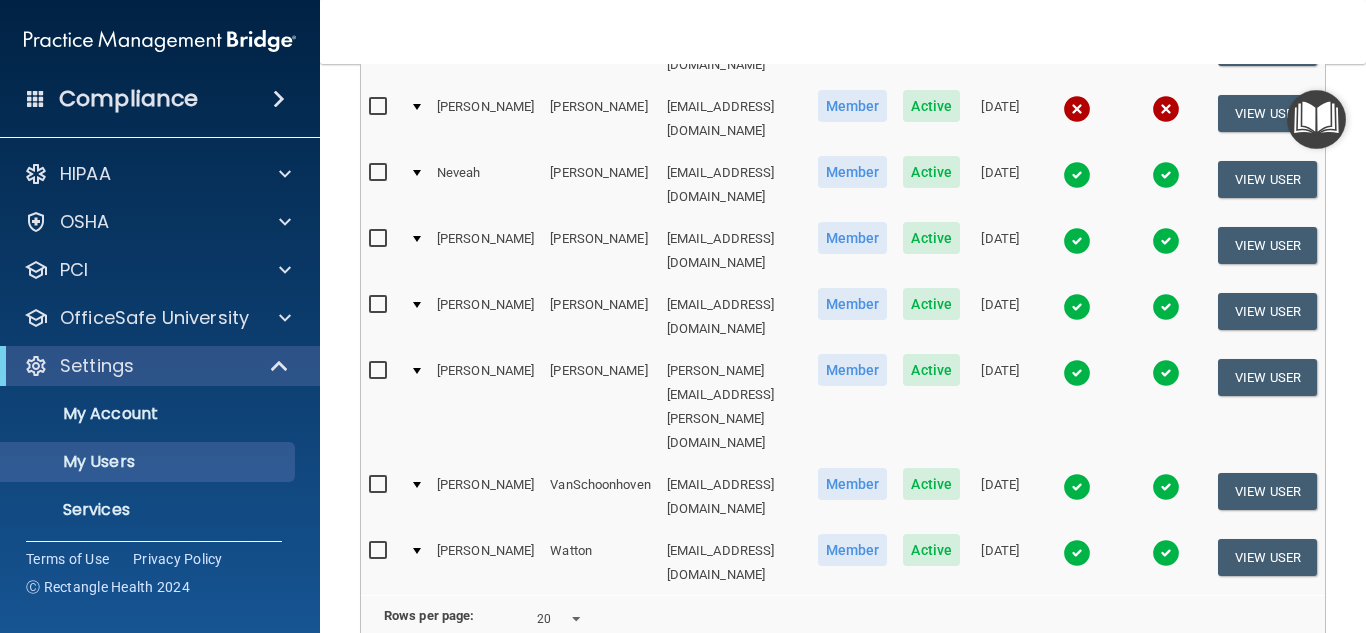 scroll, scrollTop: 433, scrollLeft: 0, axis: vertical 